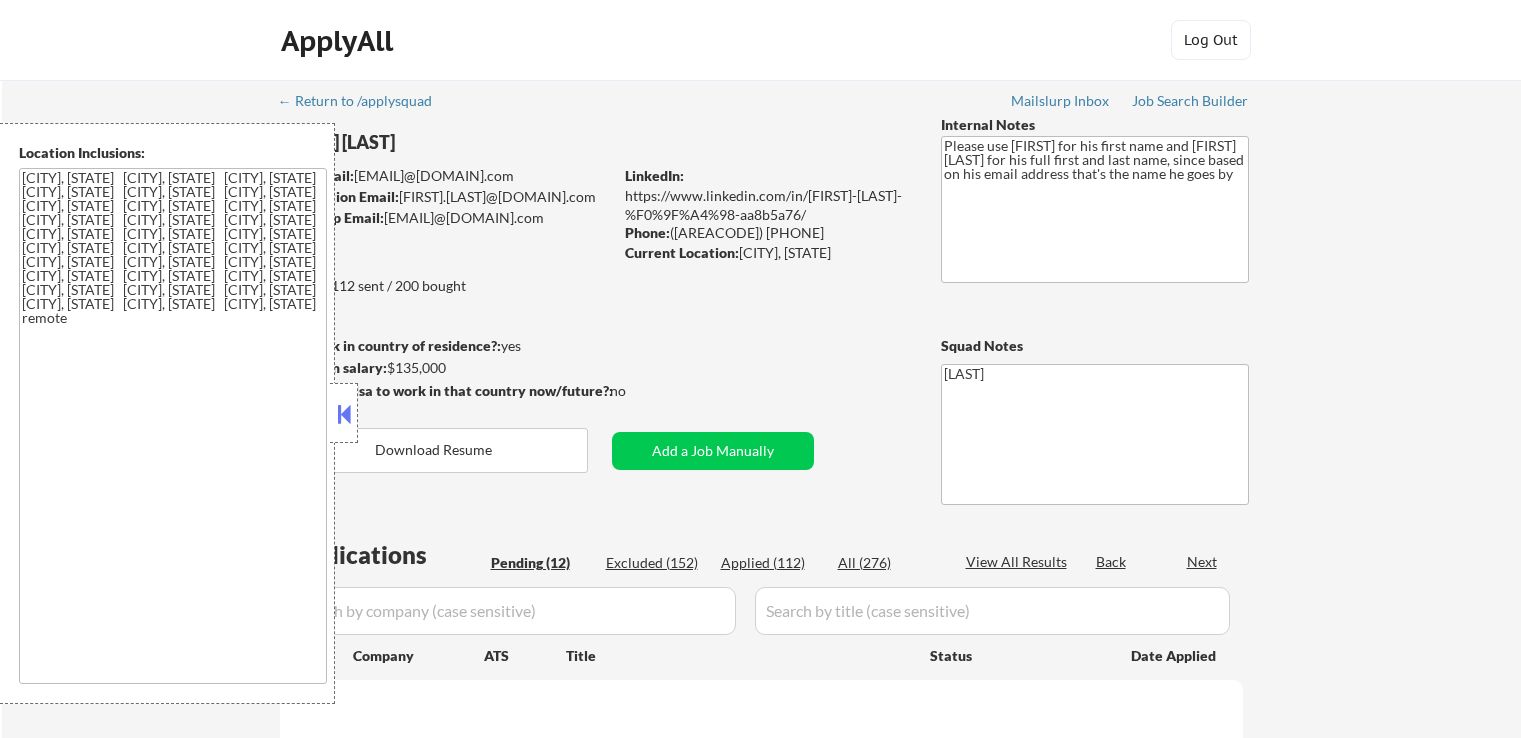 scroll, scrollTop: 0, scrollLeft: 0, axis: both 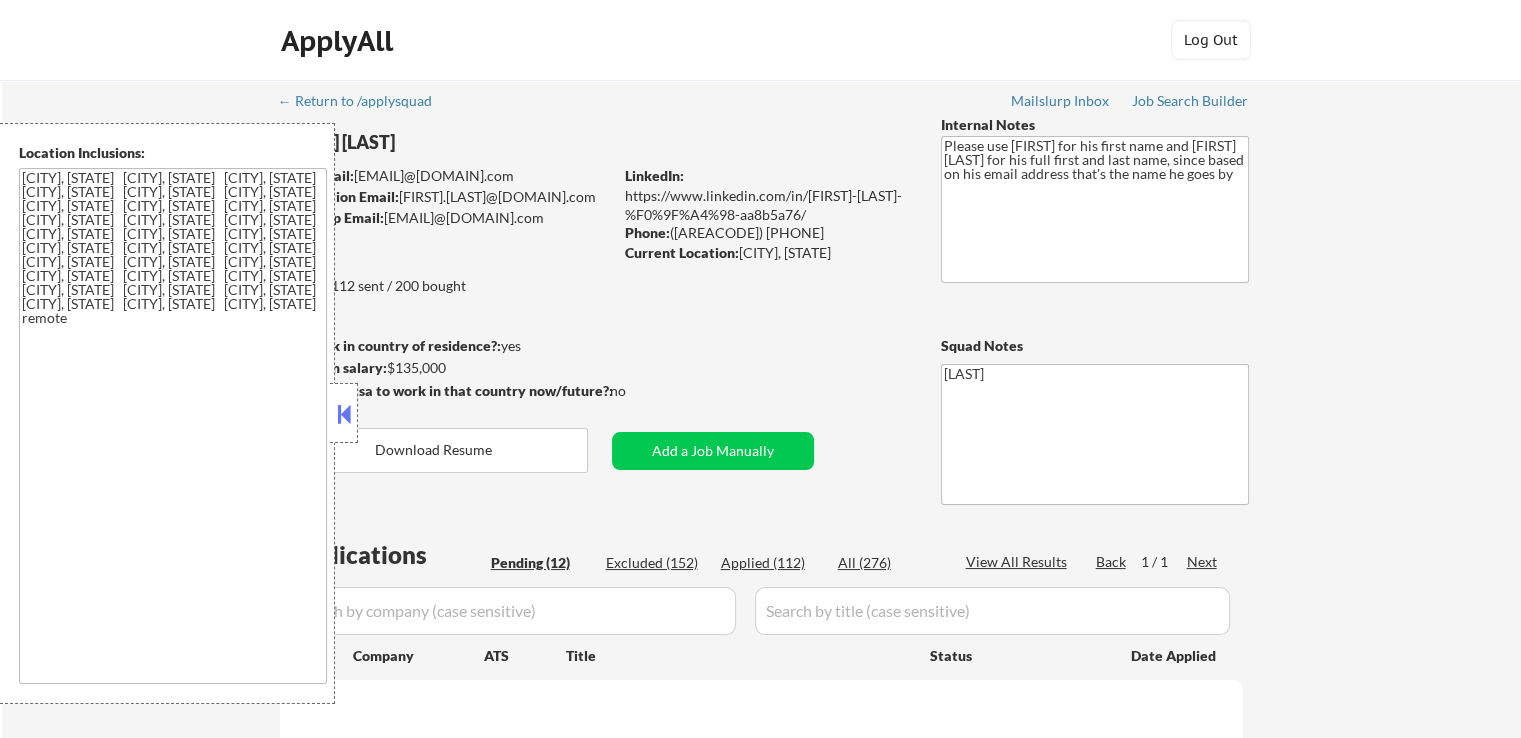 select on ""pending"" 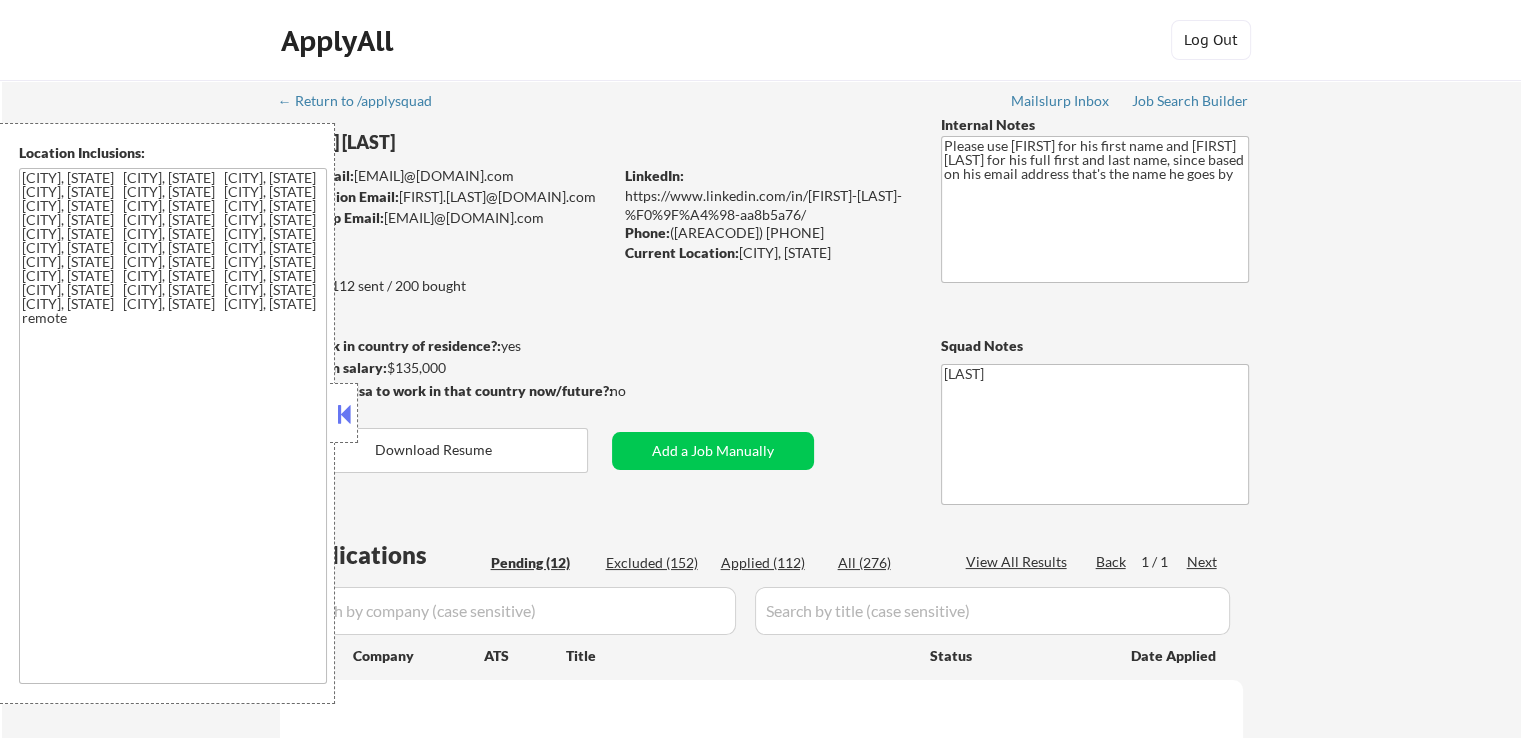 select on ""pending"" 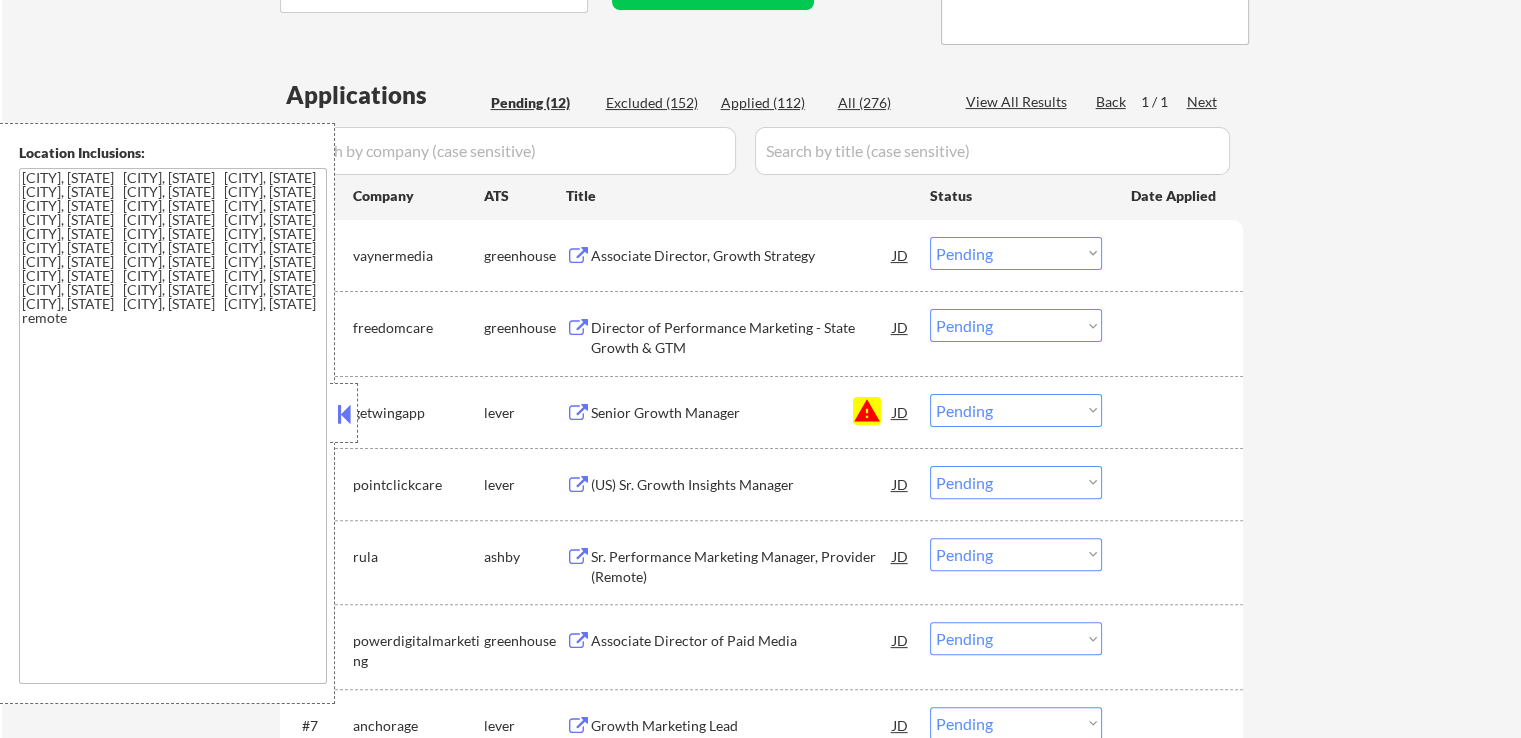 scroll, scrollTop: 500, scrollLeft: 0, axis: vertical 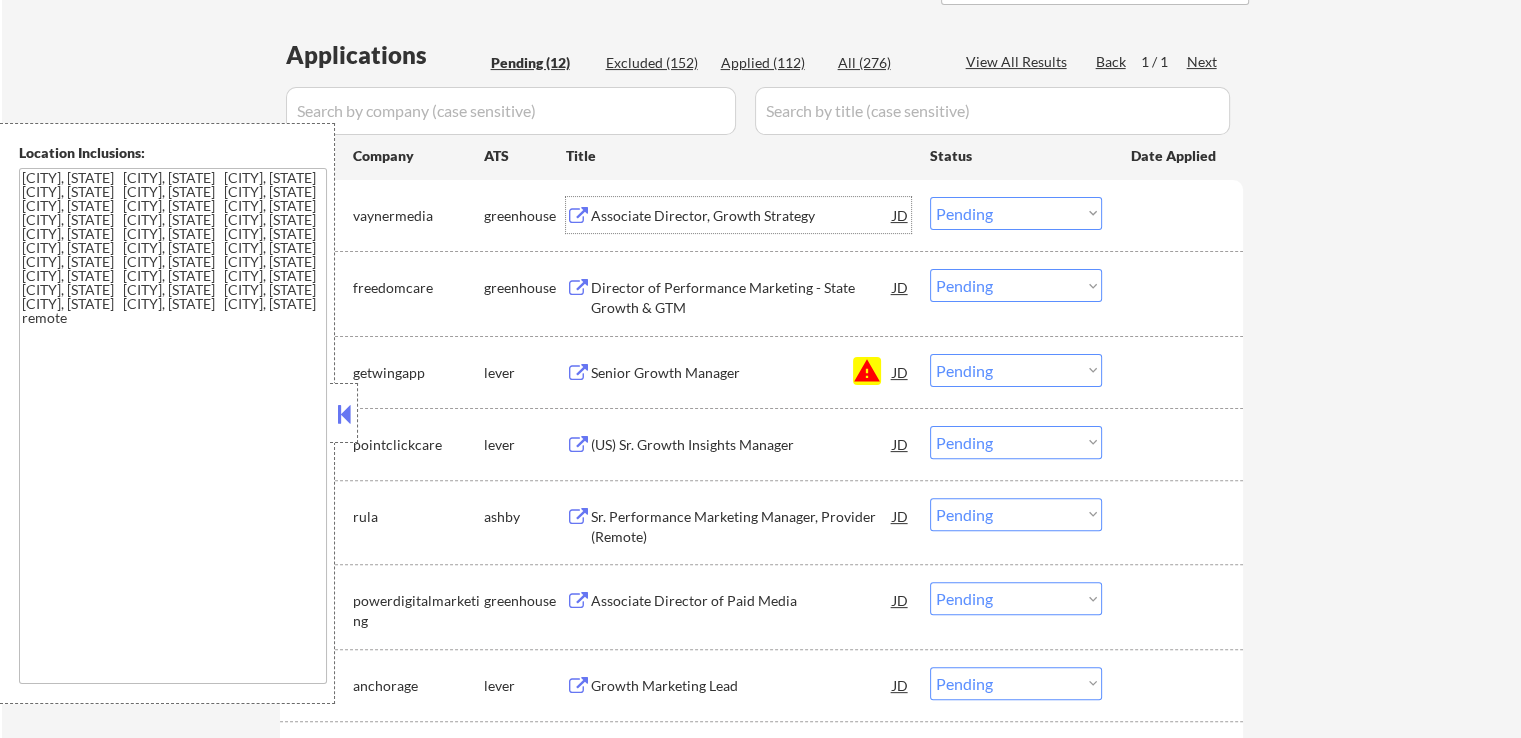 click on "Associate Director, Growth Strategy" at bounding box center (742, 216) 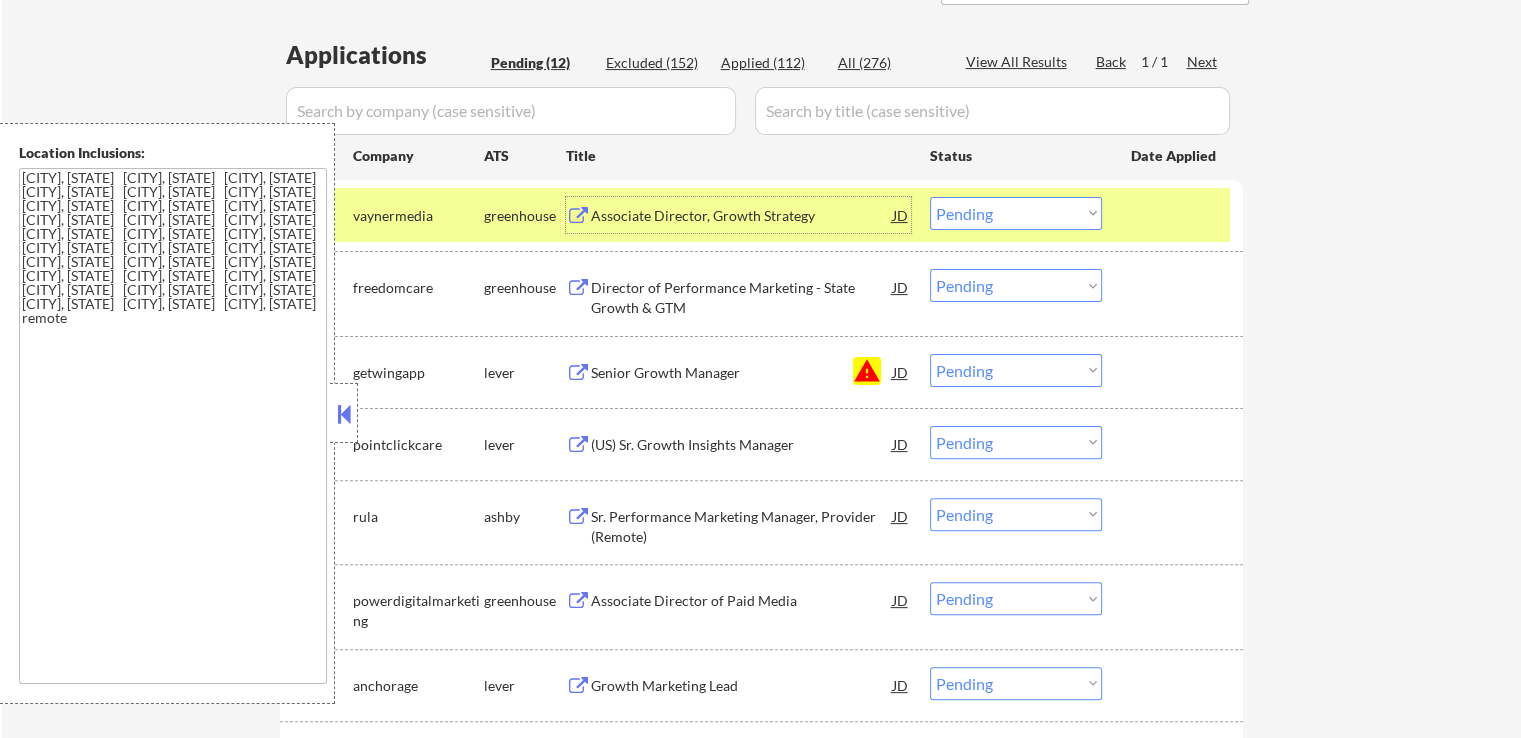 click on "Choose an option... Pending Applied Excluded (Questions) Excluded (Expired) Excluded (Location) Excluded (Bad Match) Excluded (Blocklist) Excluded (Salary) Excluded (Other)" at bounding box center (1016, 370) 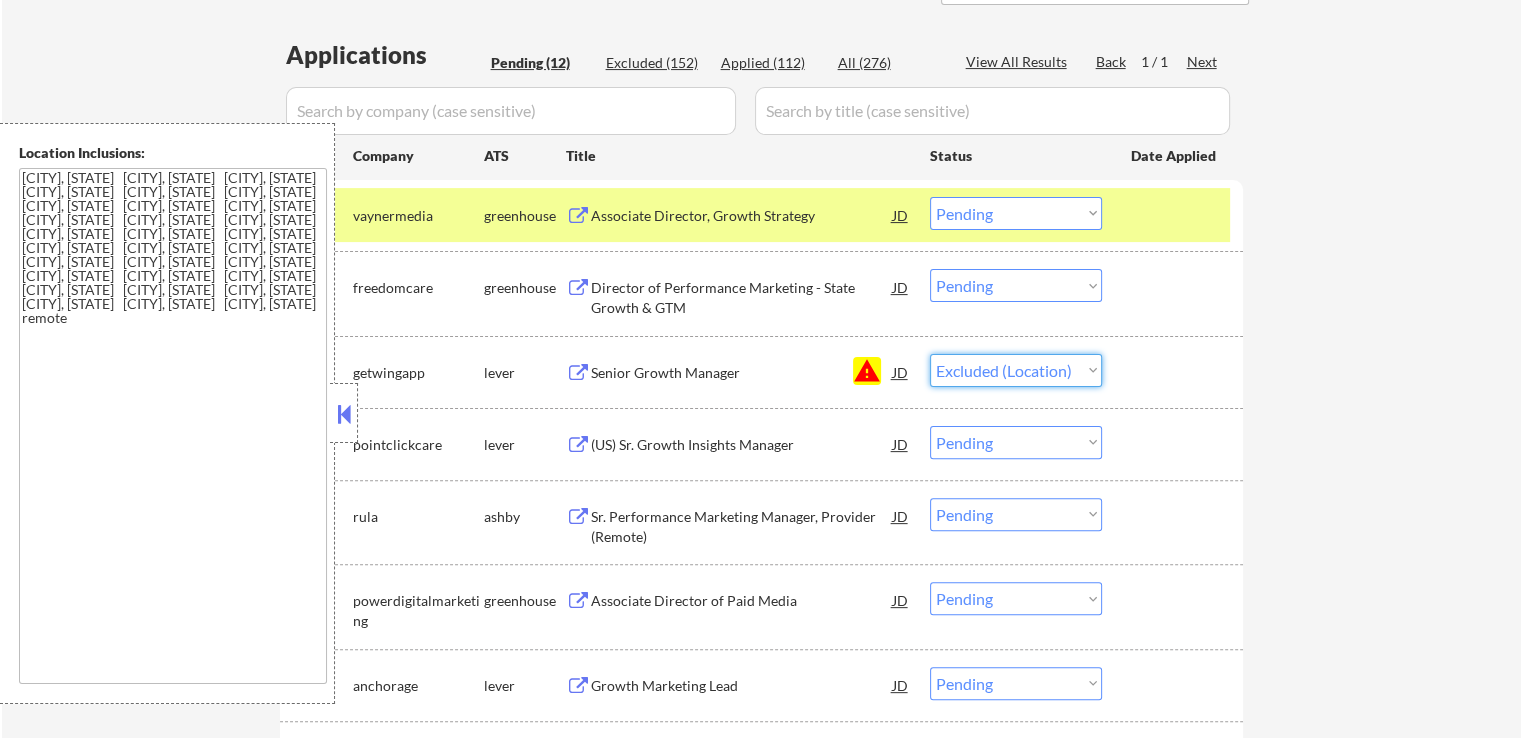 click on "Choose an option... Pending Applied Excluded (Questions) Excluded (Expired) Excluded (Location) Excluded (Bad Match) Excluded (Blocklist) Excluded (Salary) Excluded (Other)" at bounding box center [1016, 370] 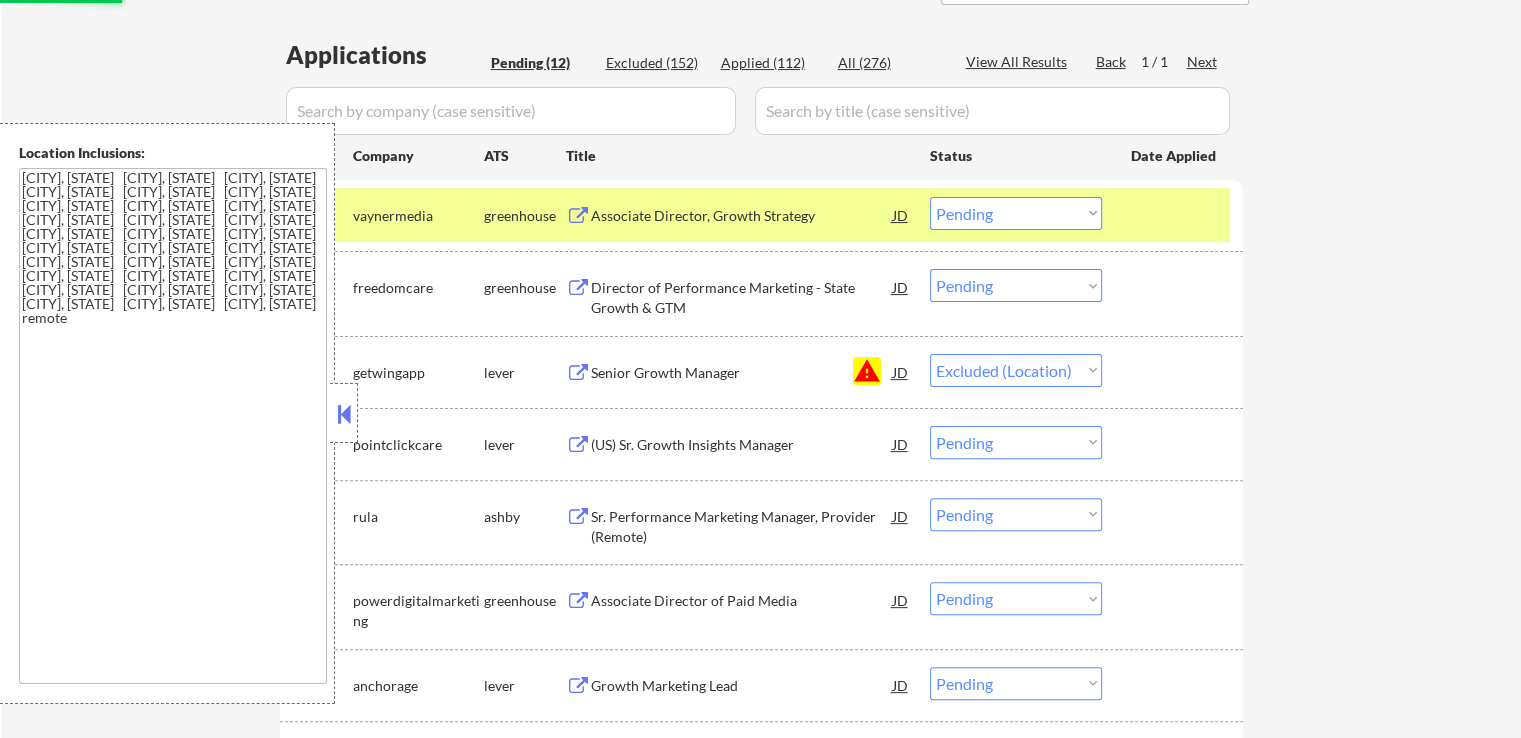 click on "Director of Performance Marketing - State Growth & GTM" at bounding box center (742, 297) 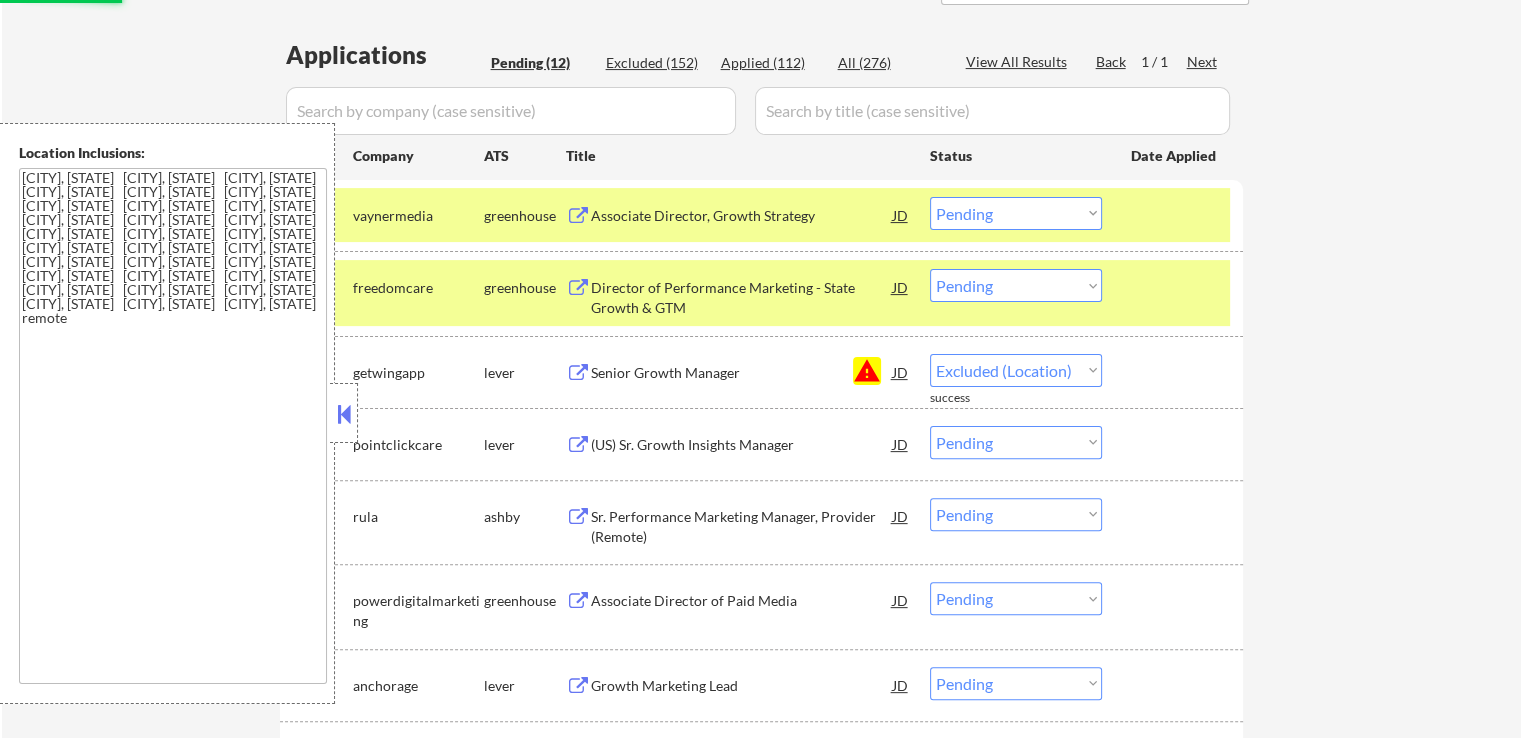 select on ""pending"" 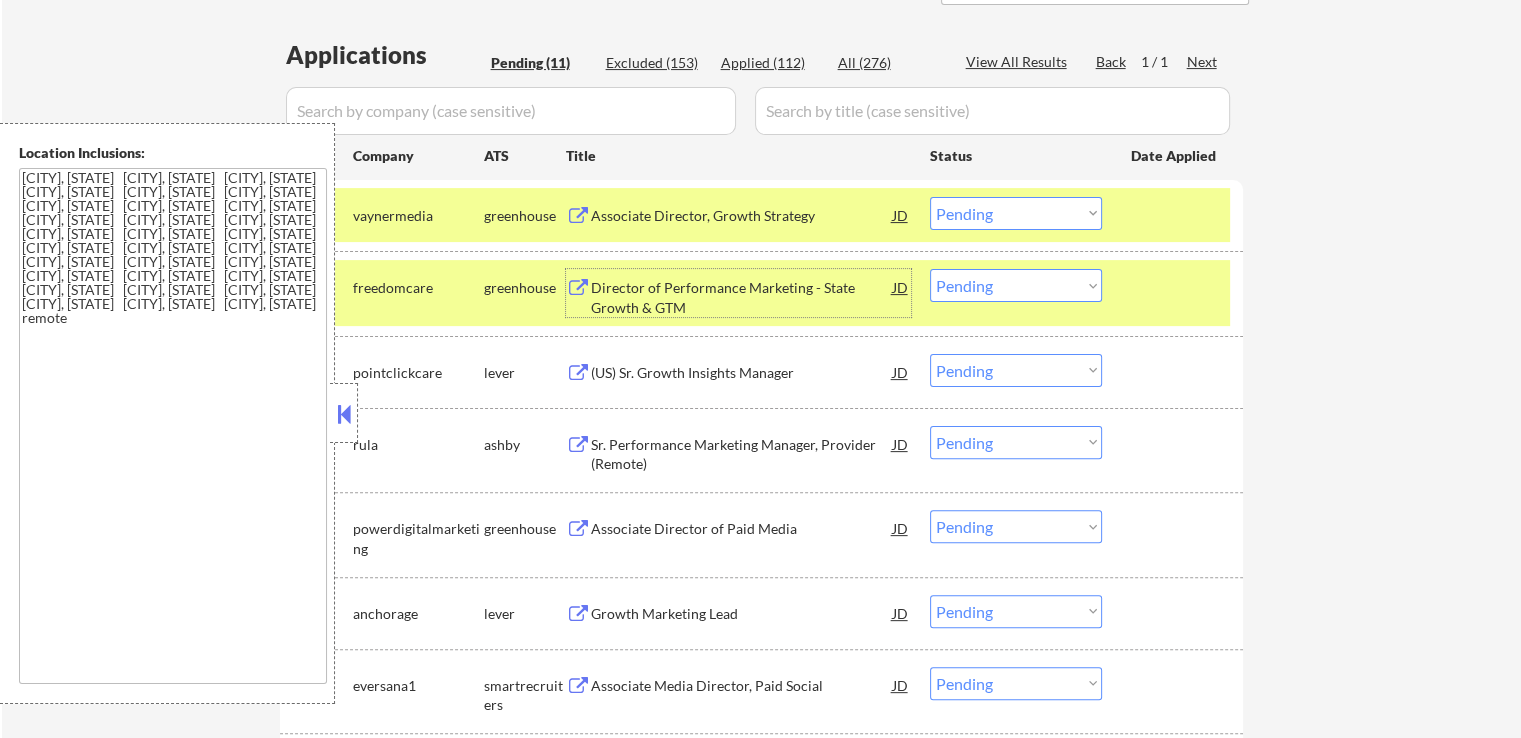 click on "Choose an option... Pending Applied Excluded (Questions) Excluded (Expired) Excluded (Location) Excluded (Bad Match) Excluded (Blocklist) Excluded (Salary) Excluded (Other)" at bounding box center (1016, 285) 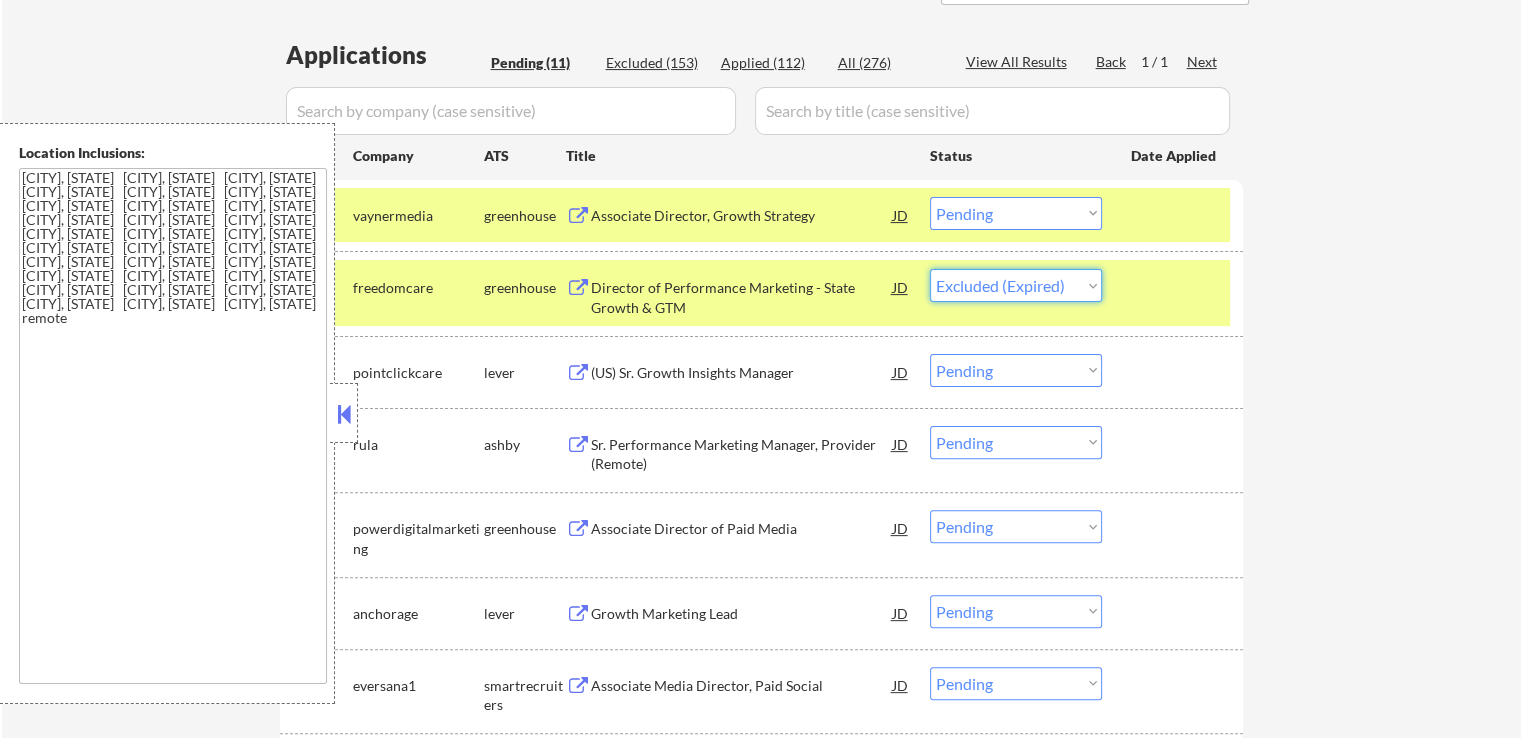 click on "Choose an option... Pending Applied Excluded (Questions) Excluded (Expired) Excluded (Location) Excluded (Bad Match) Excluded (Blocklist) Excluded (Salary) Excluded (Other)" at bounding box center (1016, 285) 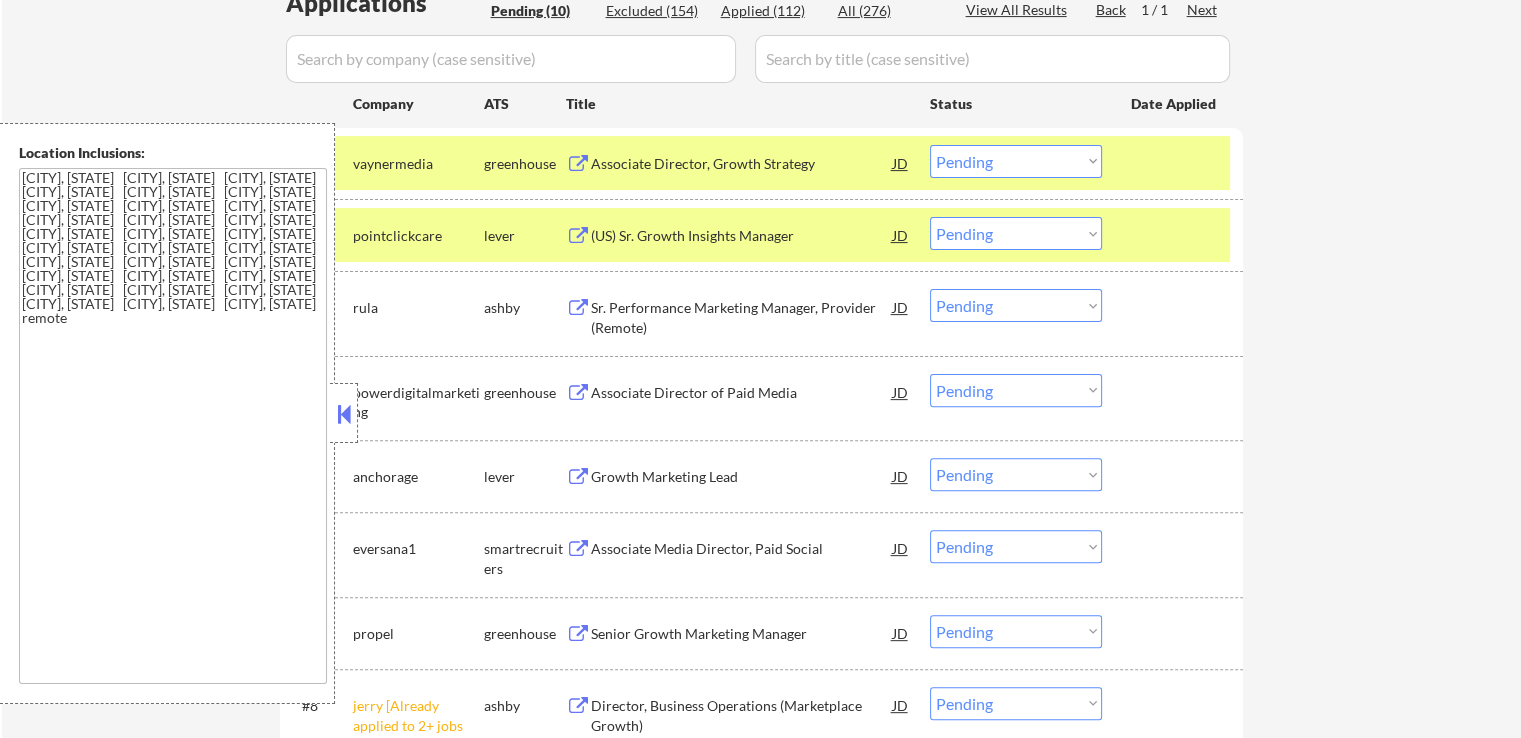 scroll, scrollTop: 600, scrollLeft: 0, axis: vertical 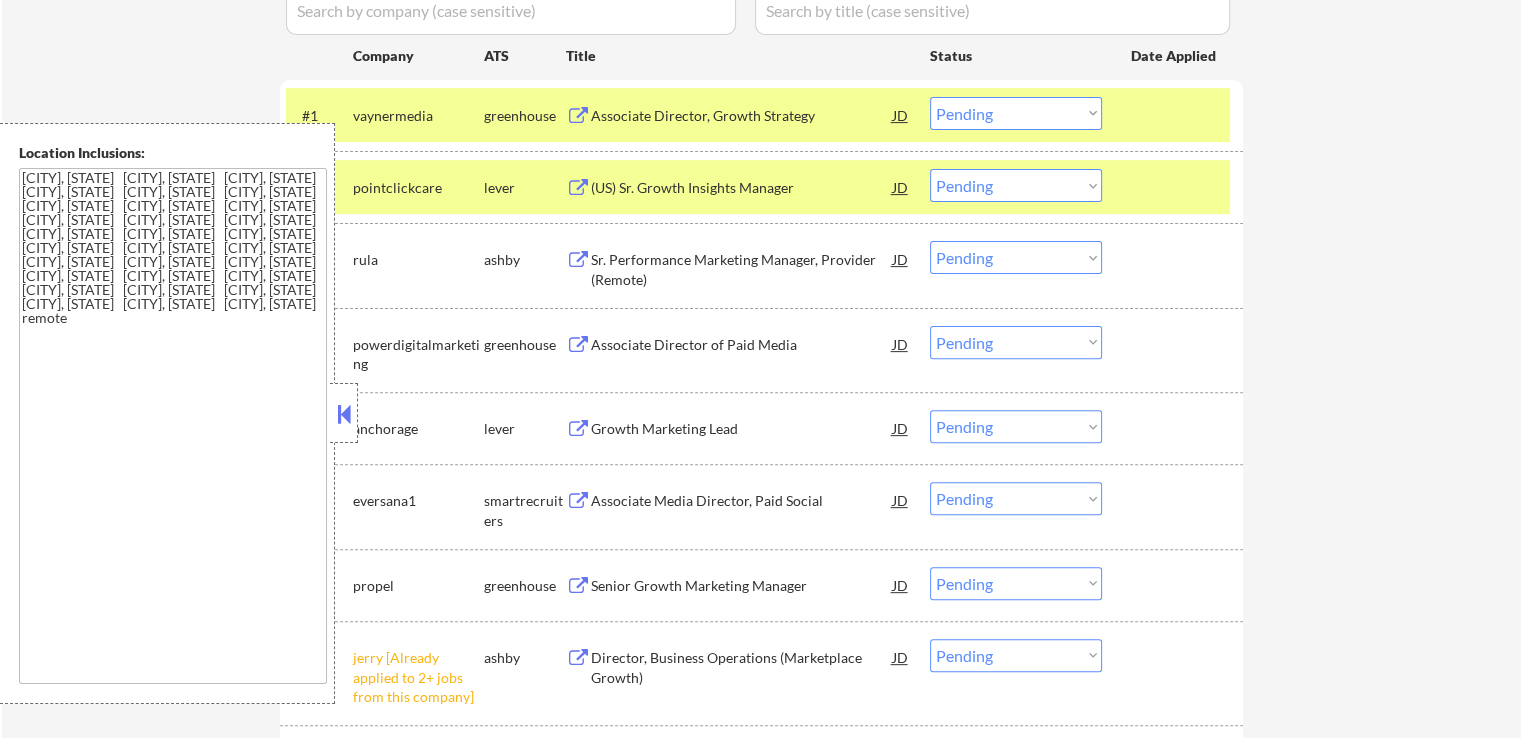 click on "(US) Sr. Growth Insights Manager" at bounding box center [742, 188] 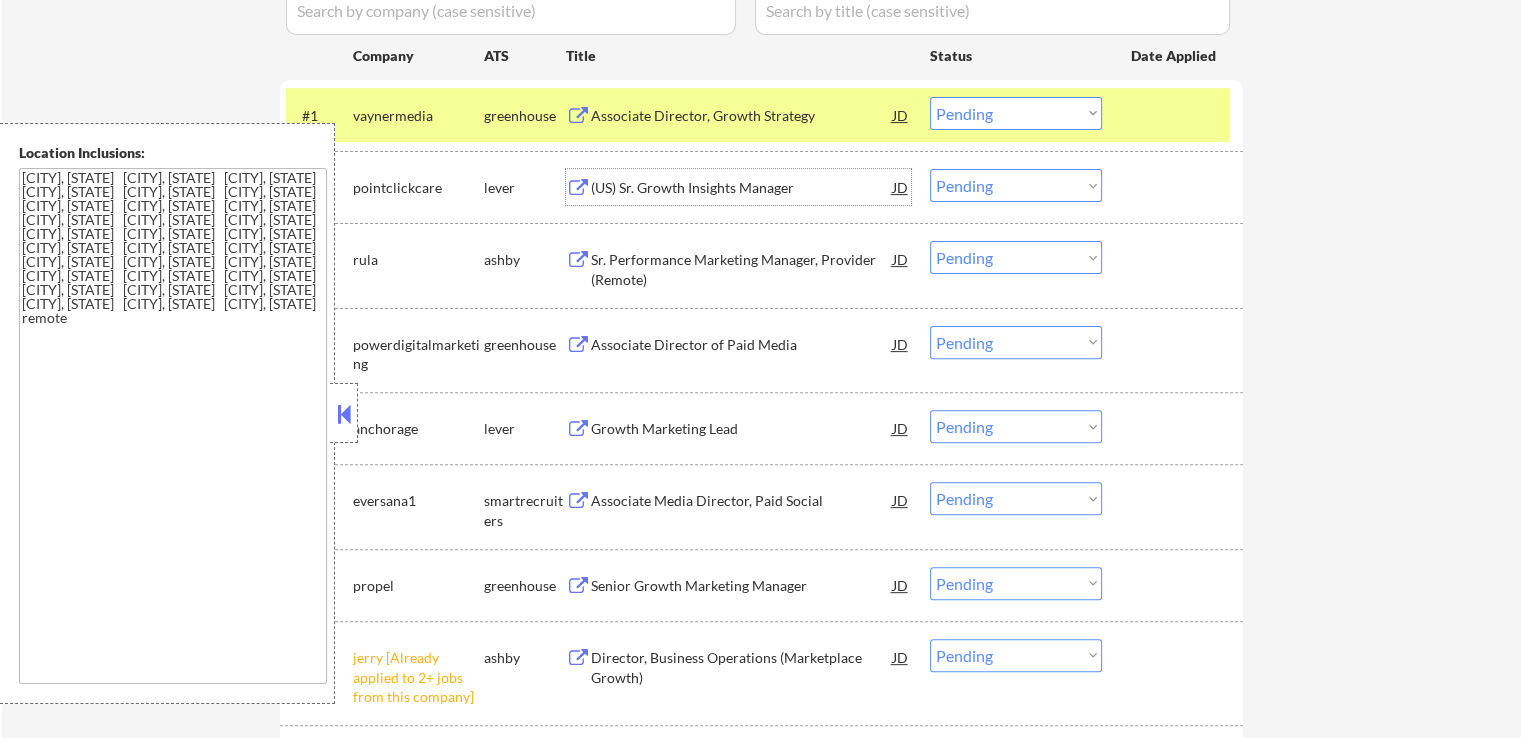 drag, startPoint x: 1024, startPoint y: 184, endPoint x: 1026, endPoint y: 197, distance: 13.152946 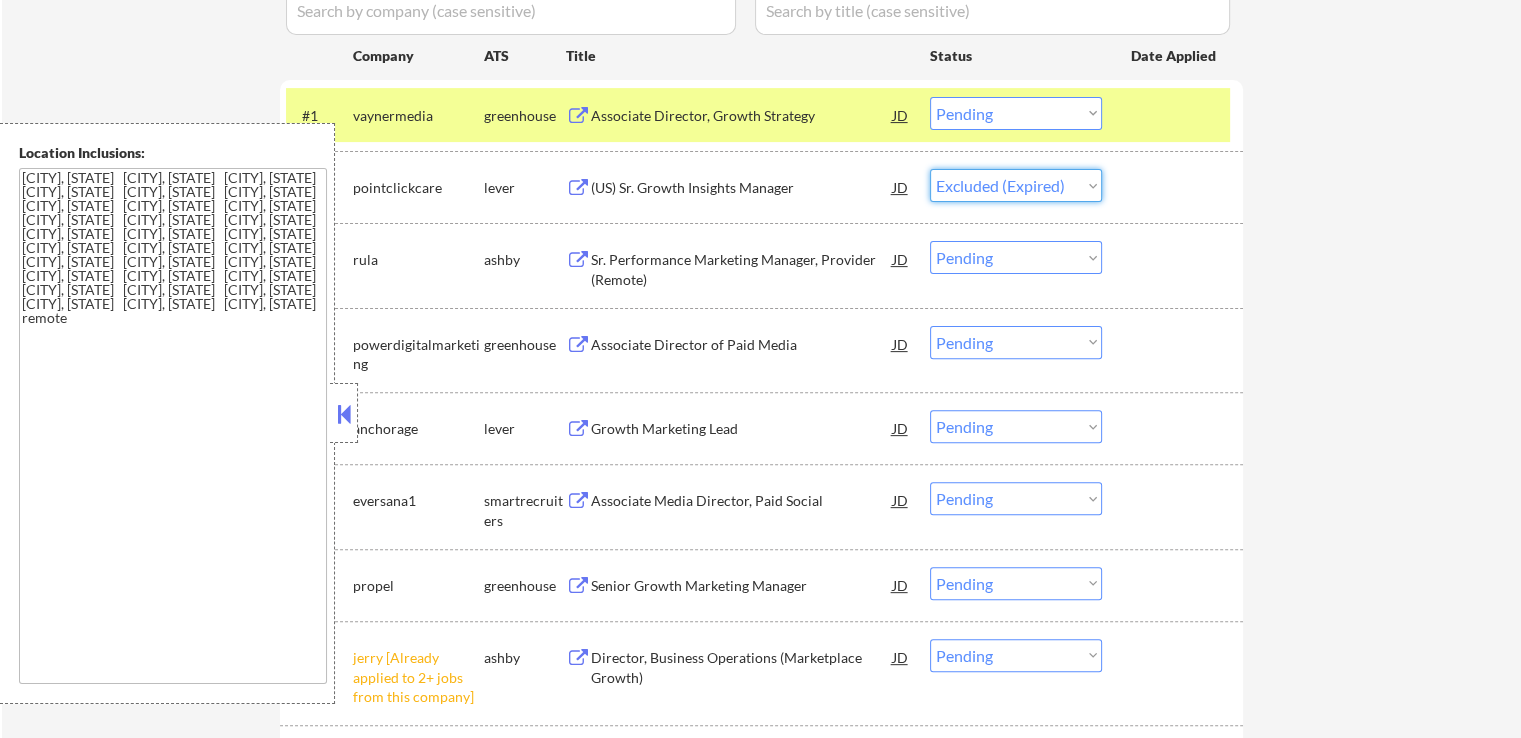 click on "Choose an option... Pending Applied Excluded (Questions) Excluded (Expired) Excluded (Location) Excluded (Bad Match) Excluded (Blocklist) Excluded (Salary) Excluded (Other)" at bounding box center (1016, 185) 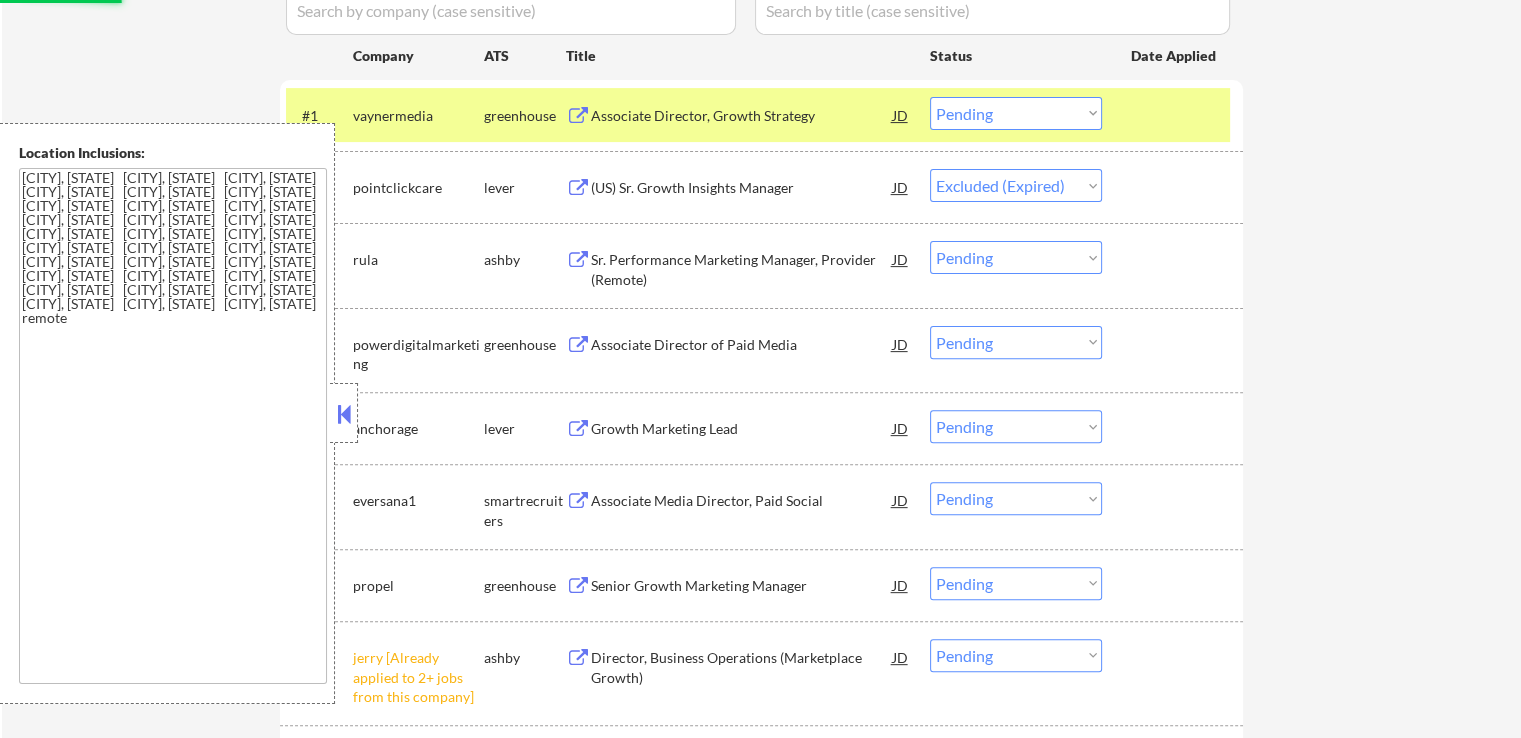 click on "Sr. Performance Marketing Manager, Provider (Remote)" at bounding box center (742, 269) 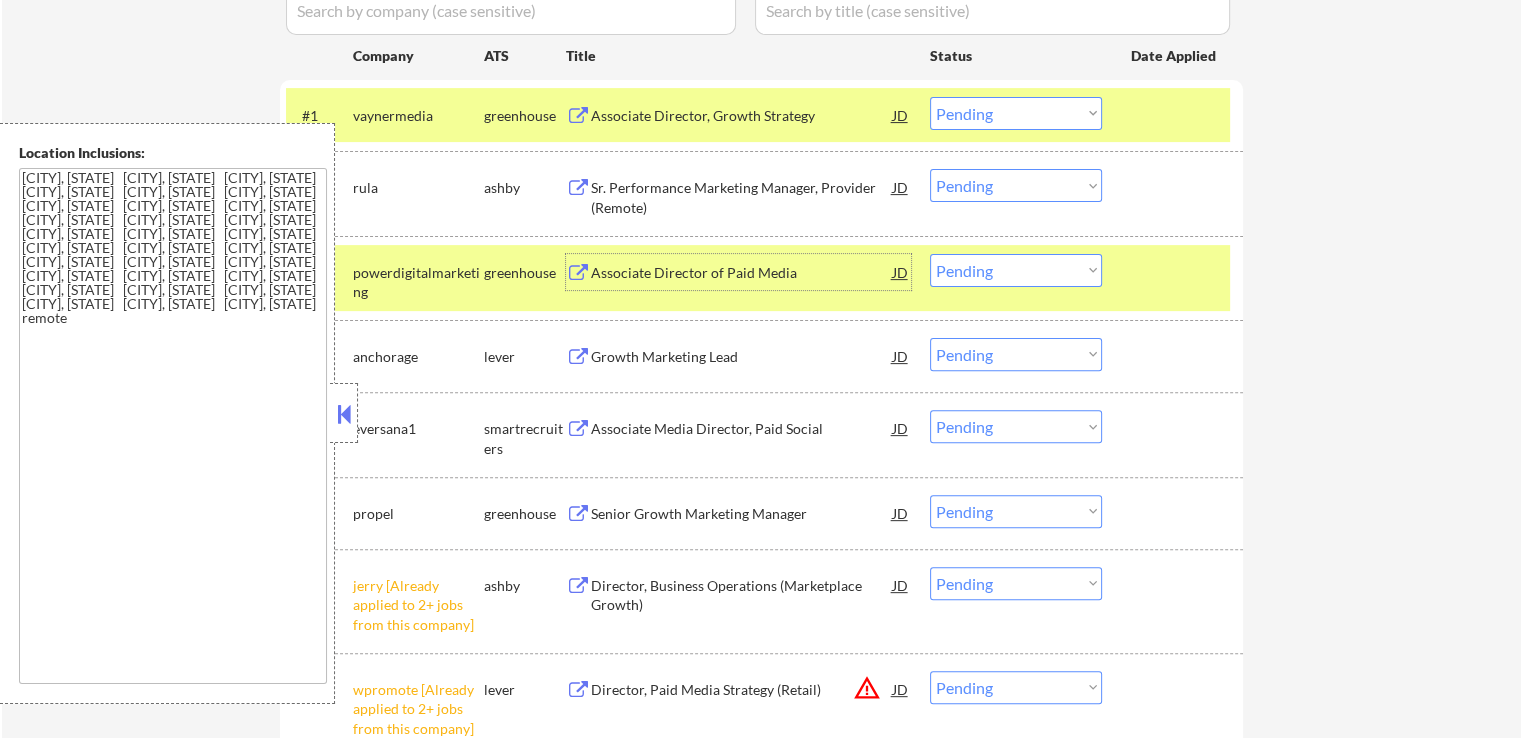 click on "Choose an option... Pending Applied Excluded (Questions) Excluded (Expired) Excluded (Location) Excluded (Bad Match) Excluded (Blocklist) Excluded (Salary) Excluded (Other)" at bounding box center [1016, 185] 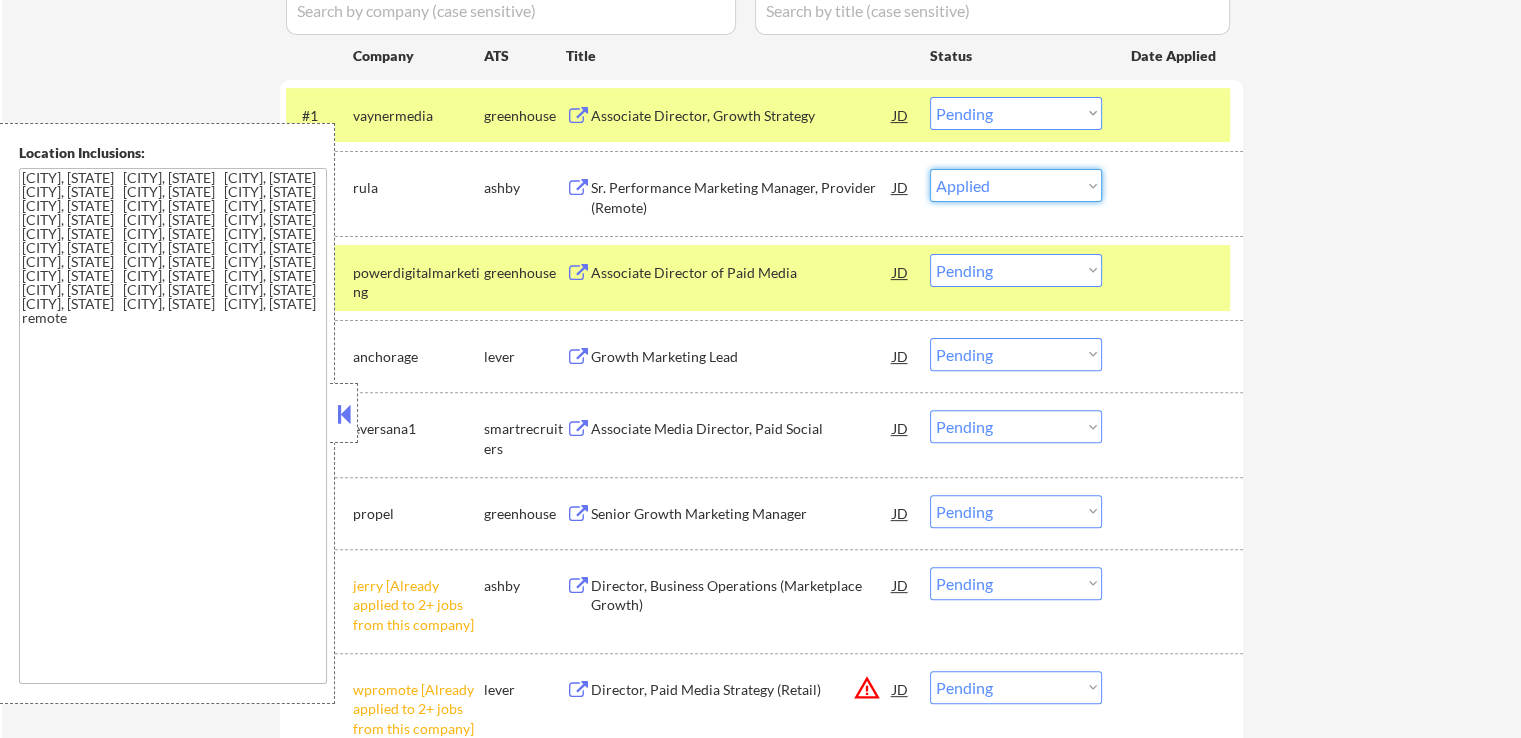 click on "Choose an option... Pending Applied Excluded (Questions) Excluded (Expired) Excluded (Location) Excluded (Bad Match) Excluded (Blocklist) Excluded (Salary) Excluded (Other)" at bounding box center [1016, 185] 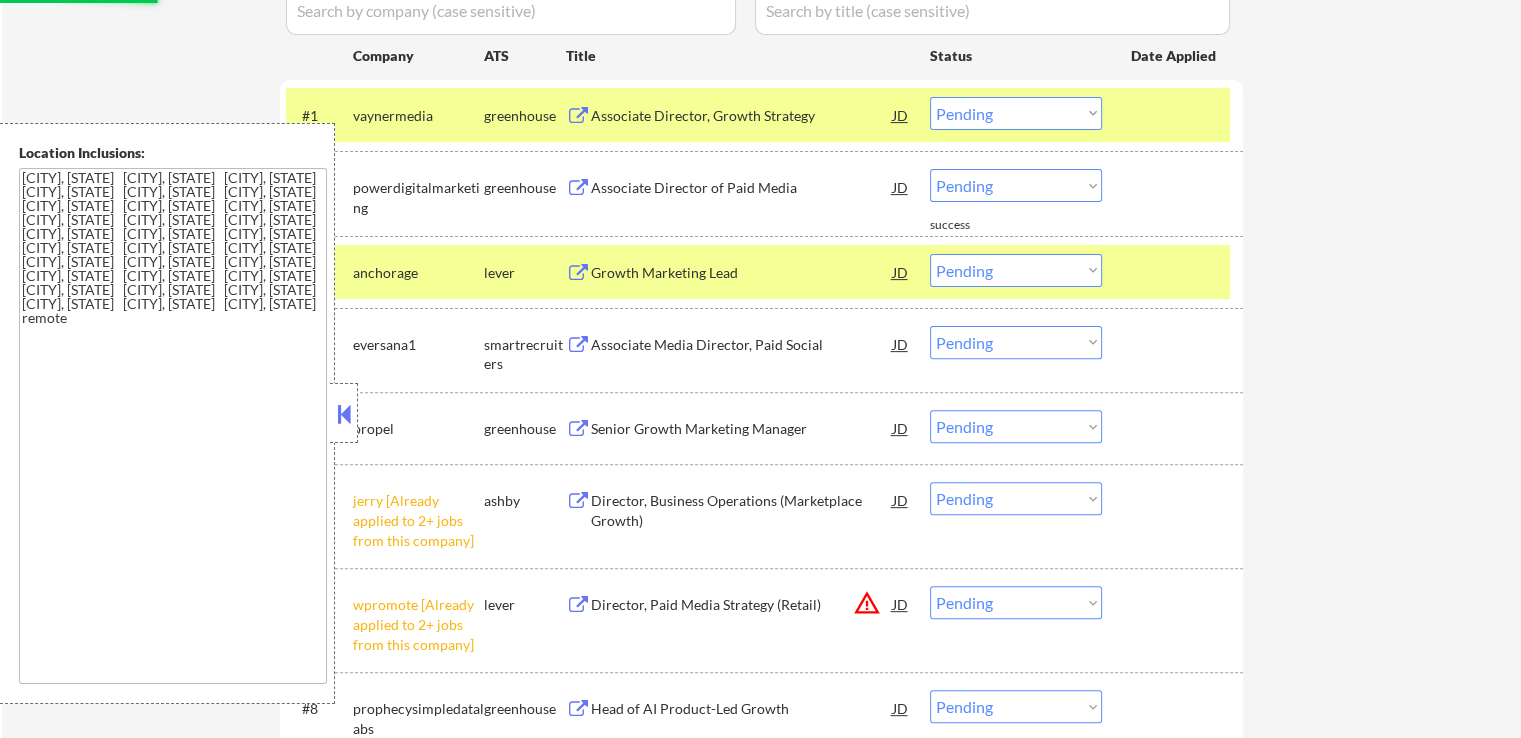 click on "Associate Director of Paid Media" at bounding box center [742, 188] 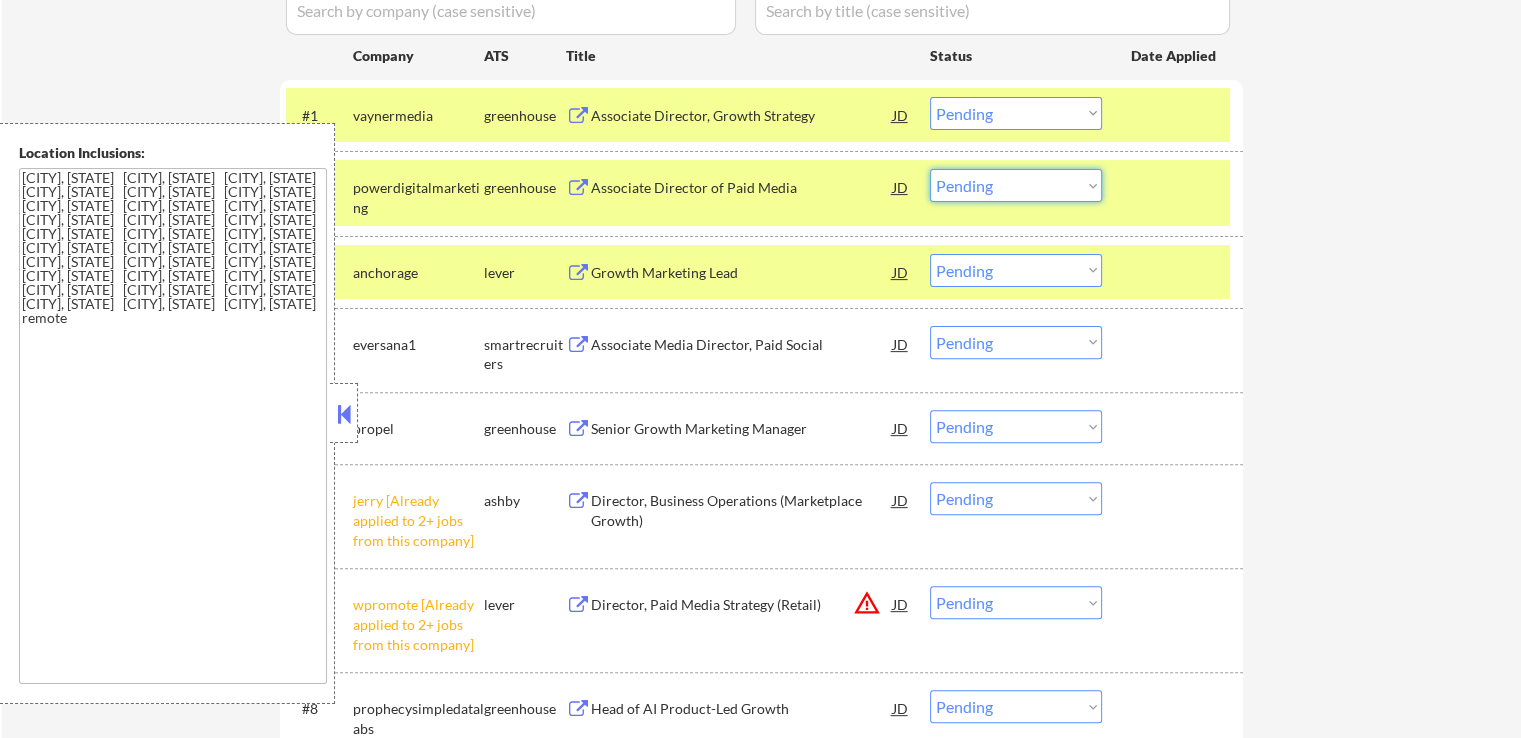 click on "Choose an option... Pending Applied Excluded (Questions) Excluded (Expired) Excluded (Location) Excluded (Bad Match) Excluded (Blocklist) Excluded (Salary) Excluded (Other)" at bounding box center (1016, 185) 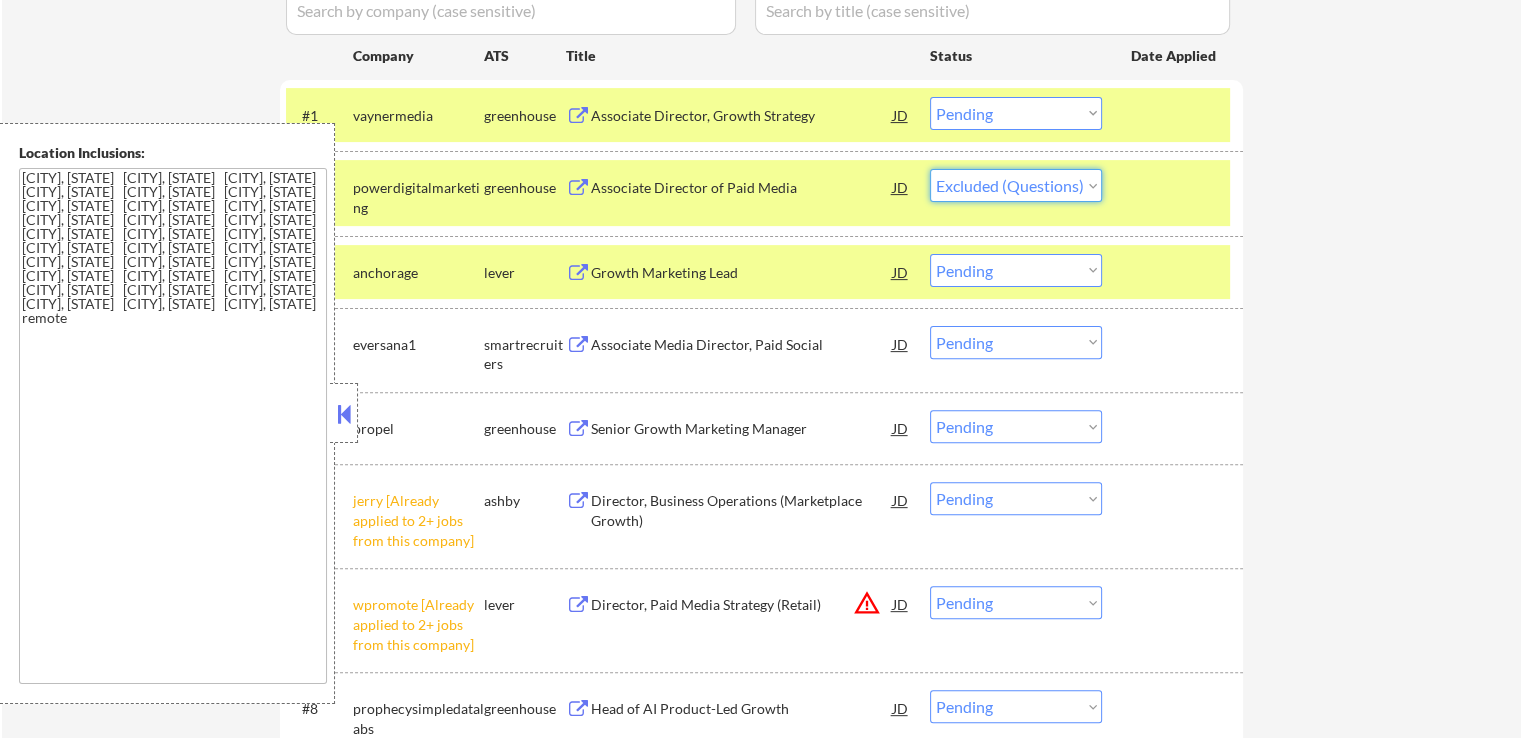 click on "Choose an option... Pending Applied Excluded (Questions) Excluded (Expired) Excluded (Location) Excluded (Bad Match) Excluded (Blocklist) Excluded (Salary) Excluded (Other)" at bounding box center [1016, 185] 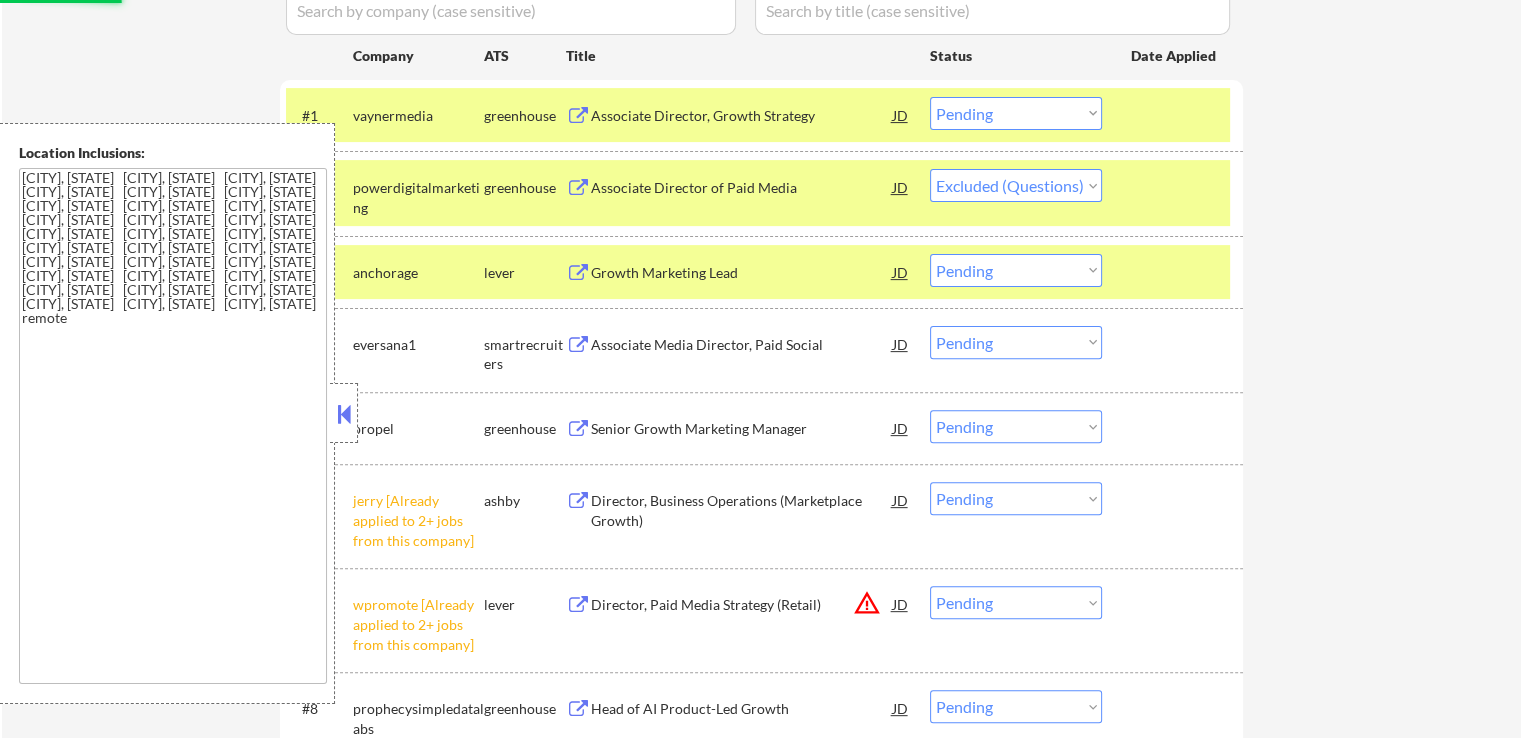 click on "Growth Marketing Lead" at bounding box center [742, 273] 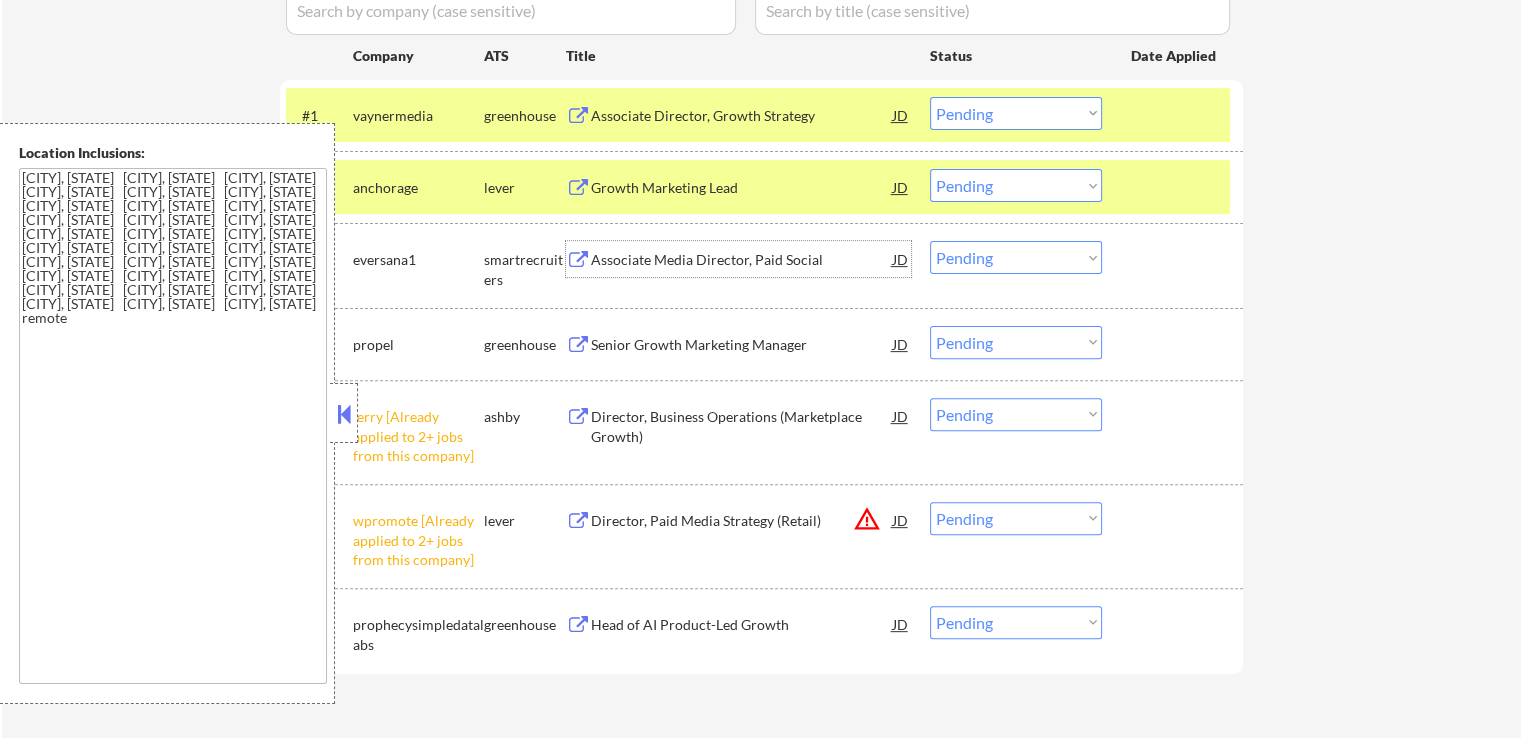 click on "Associate Media Director, Paid Social" at bounding box center [742, 260] 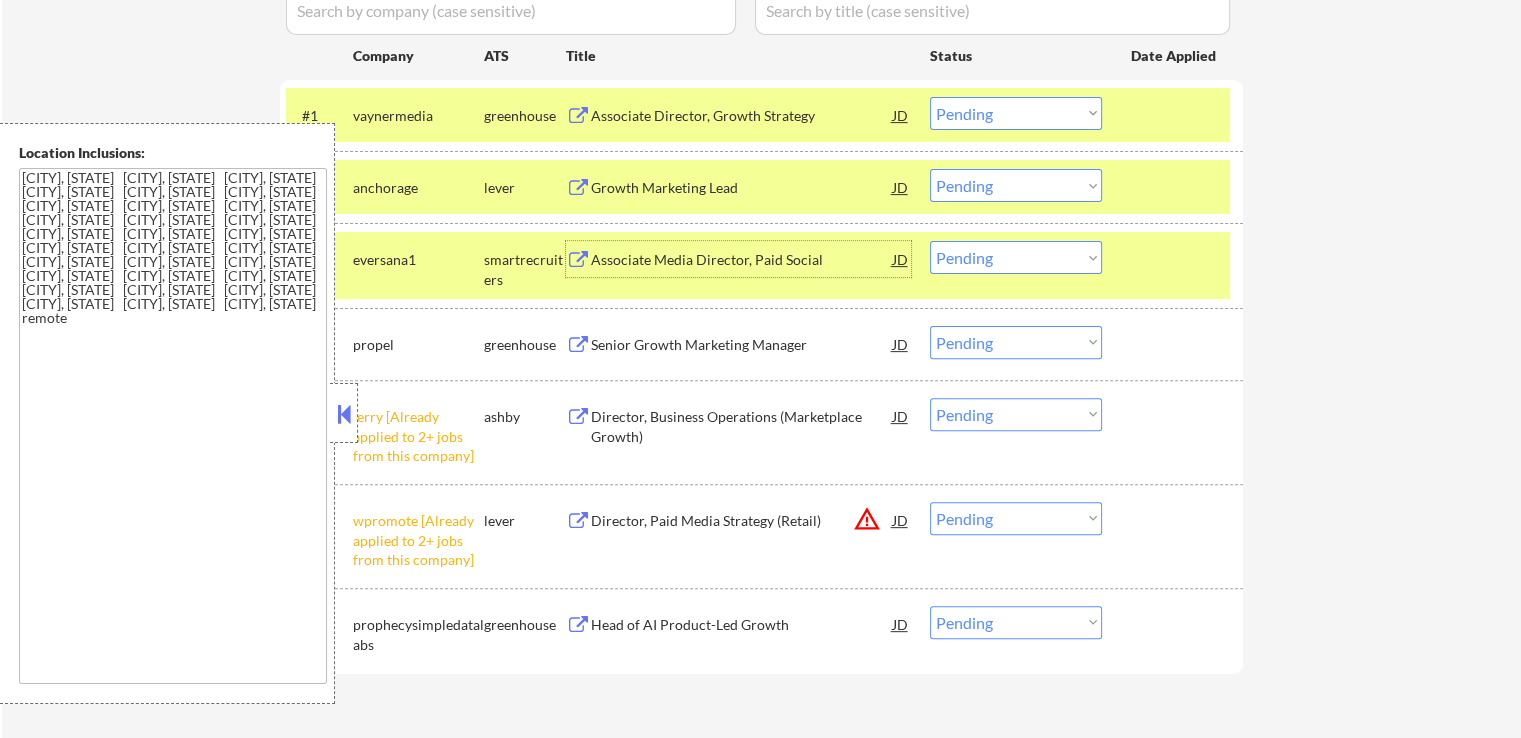 drag, startPoint x: 1018, startPoint y: 182, endPoint x: 1020, endPoint y: 193, distance: 11.18034 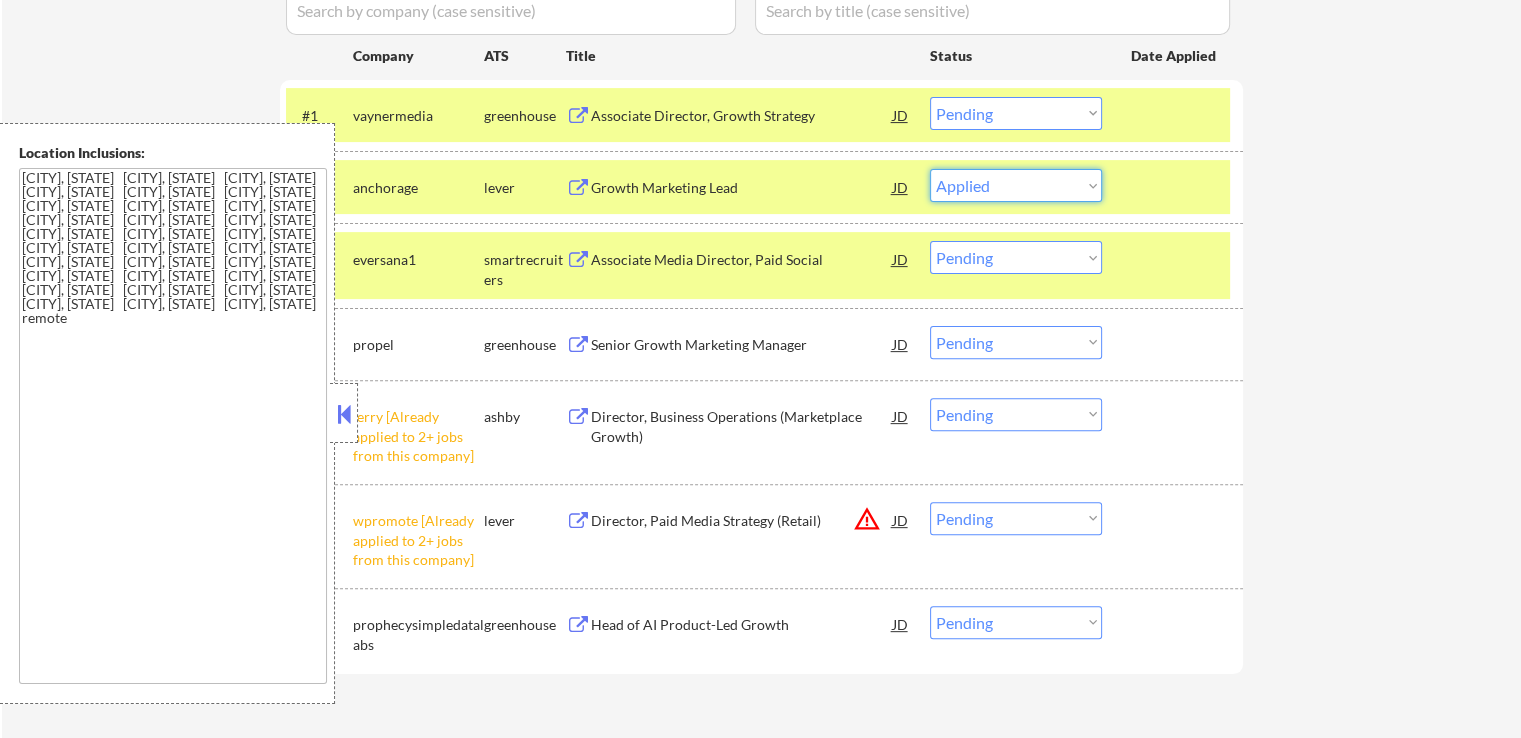 click on "Choose an option... Pending Applied Excluded (Questions) Excluded (Expired) Excluded (Location) Excluded (Bad Match) Excluded (Blocklist) Excluded (Salary) Excluded (Other)" at bounding box center [1016, 185] 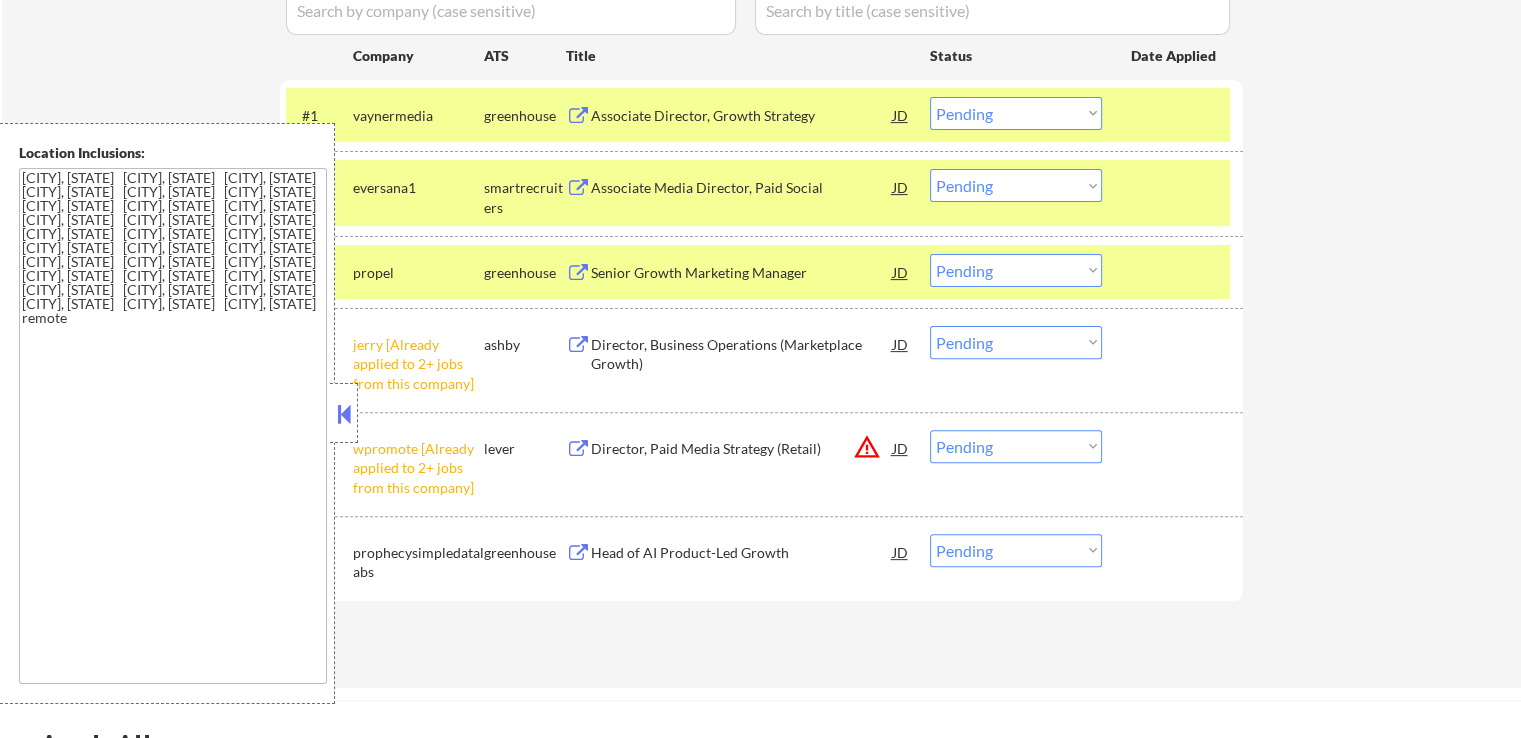 click on "Choose an option... Pending Applied Excluded (Questions) Excluded (Expired) Excluded (Location) Excluded (Bad Match) Excluded (Blocklist) Excluded (Salary) Excluded (Other)" at bounding box center (1016, 185) 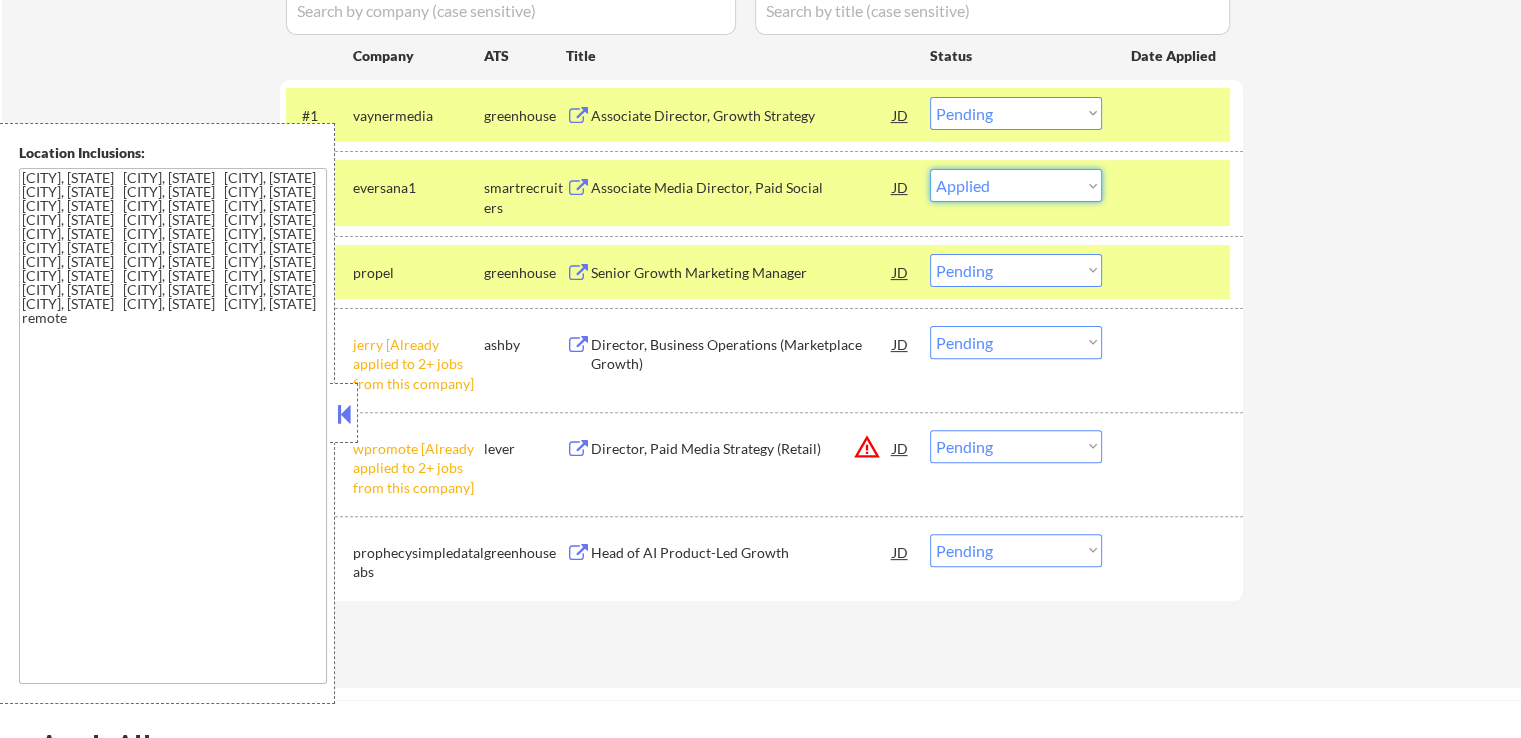 click on "Choose an option... Pending Applied Excluded (Questions) Excluded (Expired) Excluded (Location) Excluded (Bad Match) Excluded (Blocklist) Excluded (Salary) Excluded (Other)" at bounding box center [1016, 185] 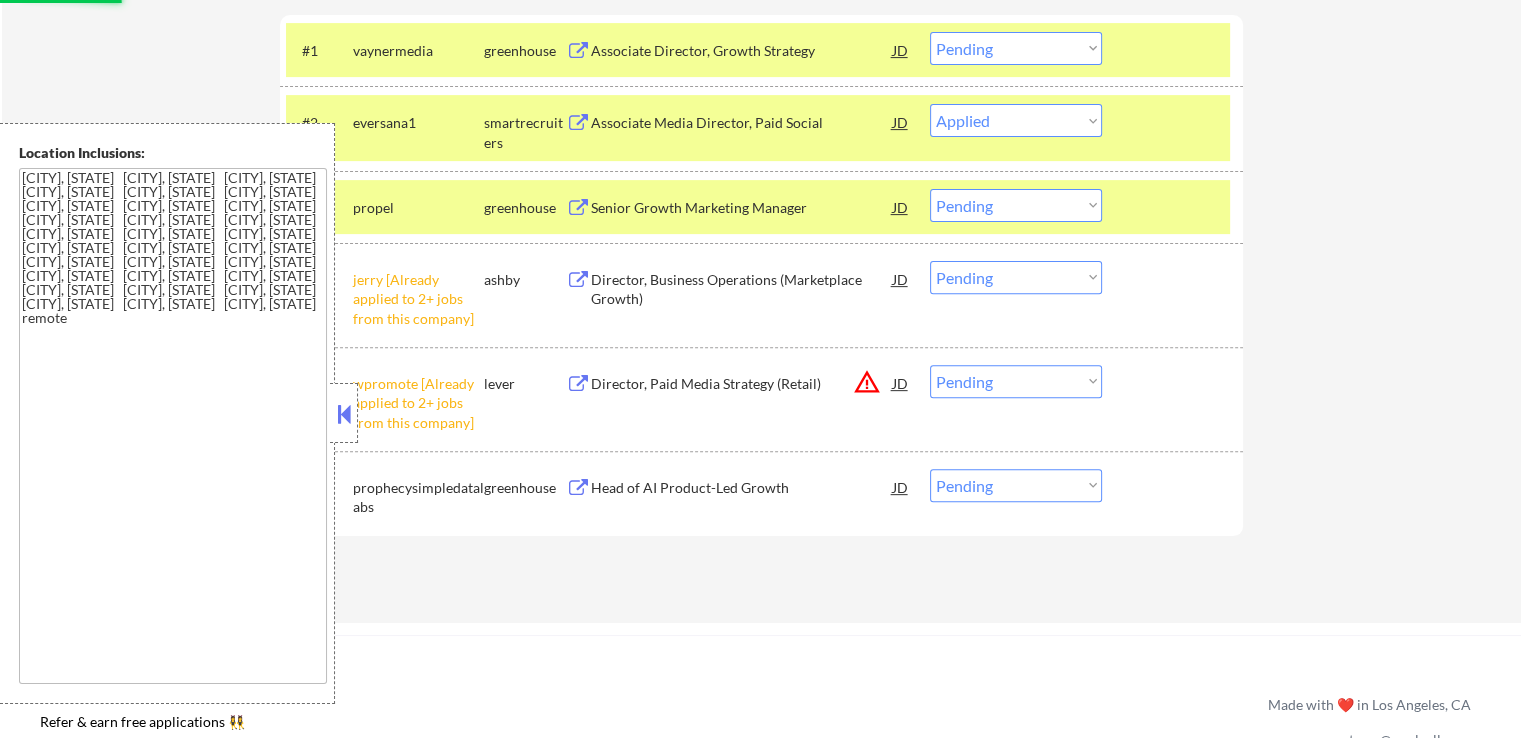 scroll, scrollTop: 700, scrollLeft: 0, axis: vertical 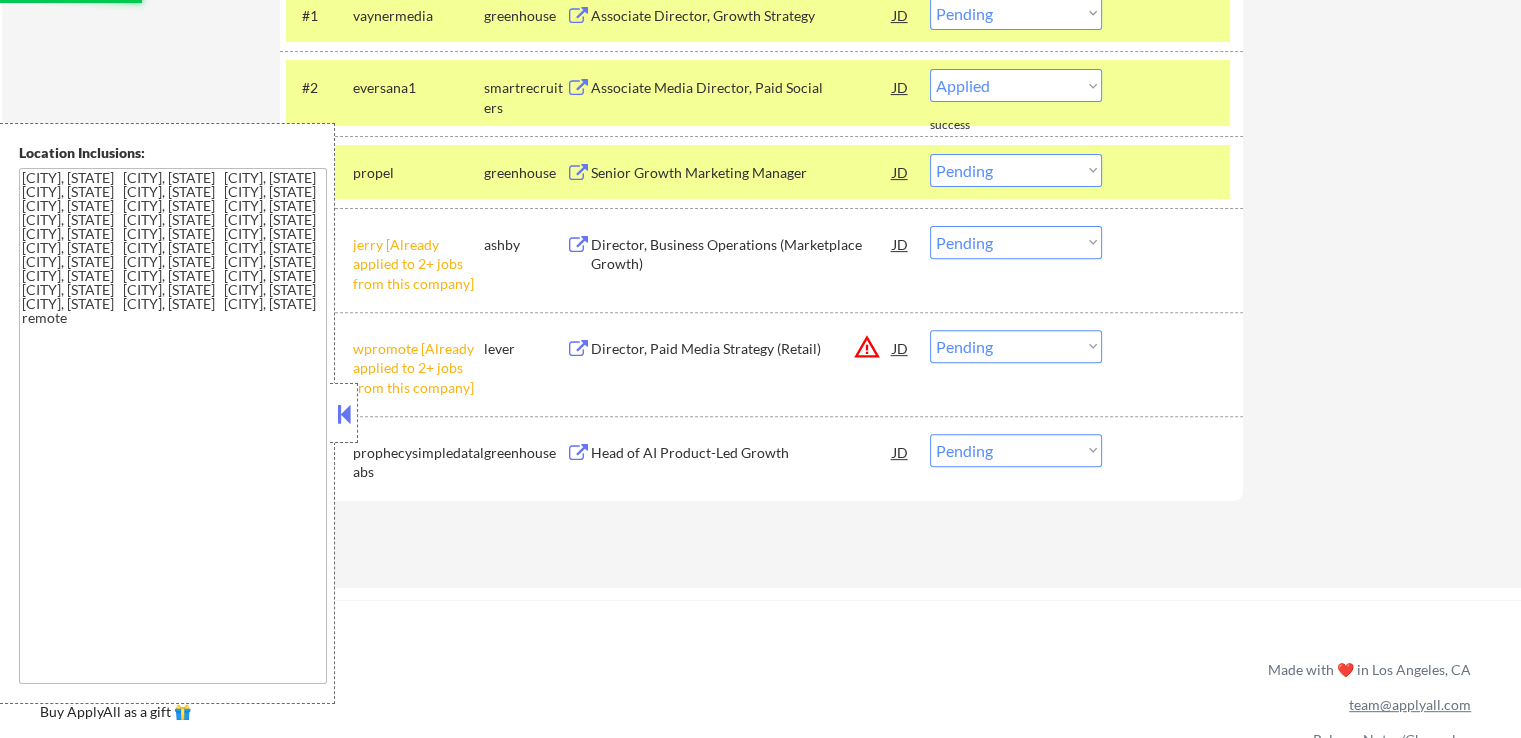 select on ""pending"" 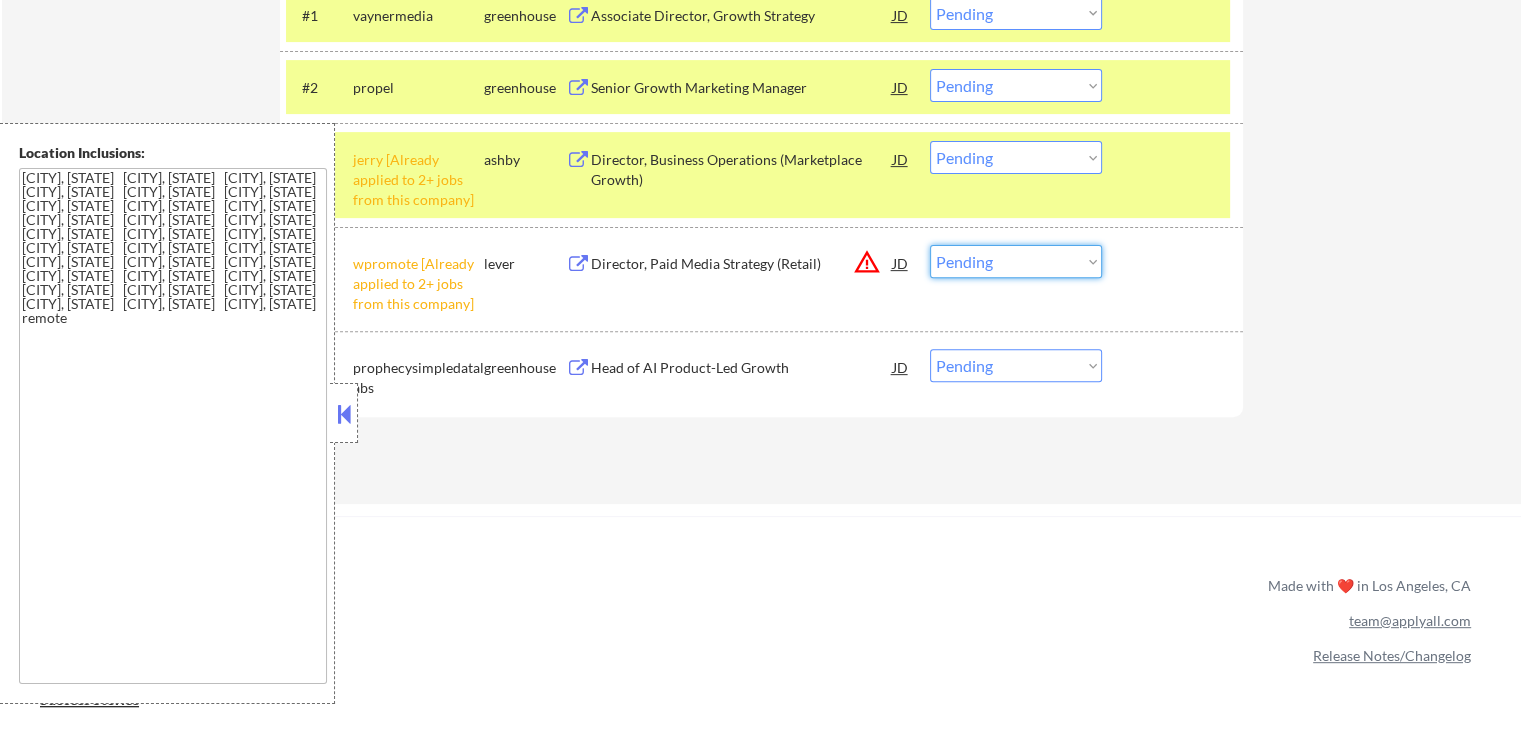 drag, startPoint x: 962, startPoint y: 255, endPoint x: 967, endPoint y: 268, distance: 13.928389 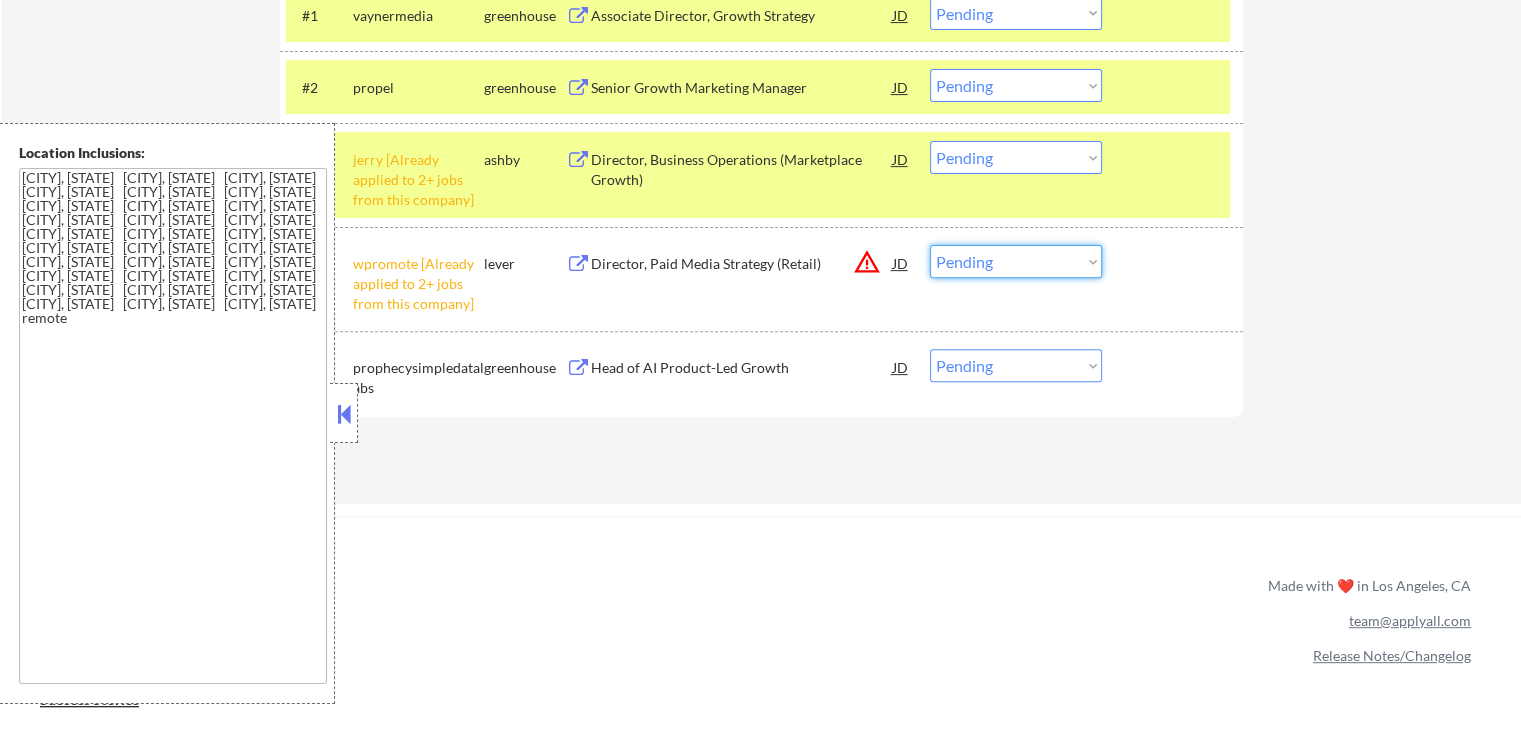 click on "Choose an option... Pending Applied Excluded (Questions) Excluded (Expired) Excluded (Location) Excluded (Bad Match) Excluded (Blocklist) Excluded (Salary) Excluded (Other)" at bounding box center [1016, 261] 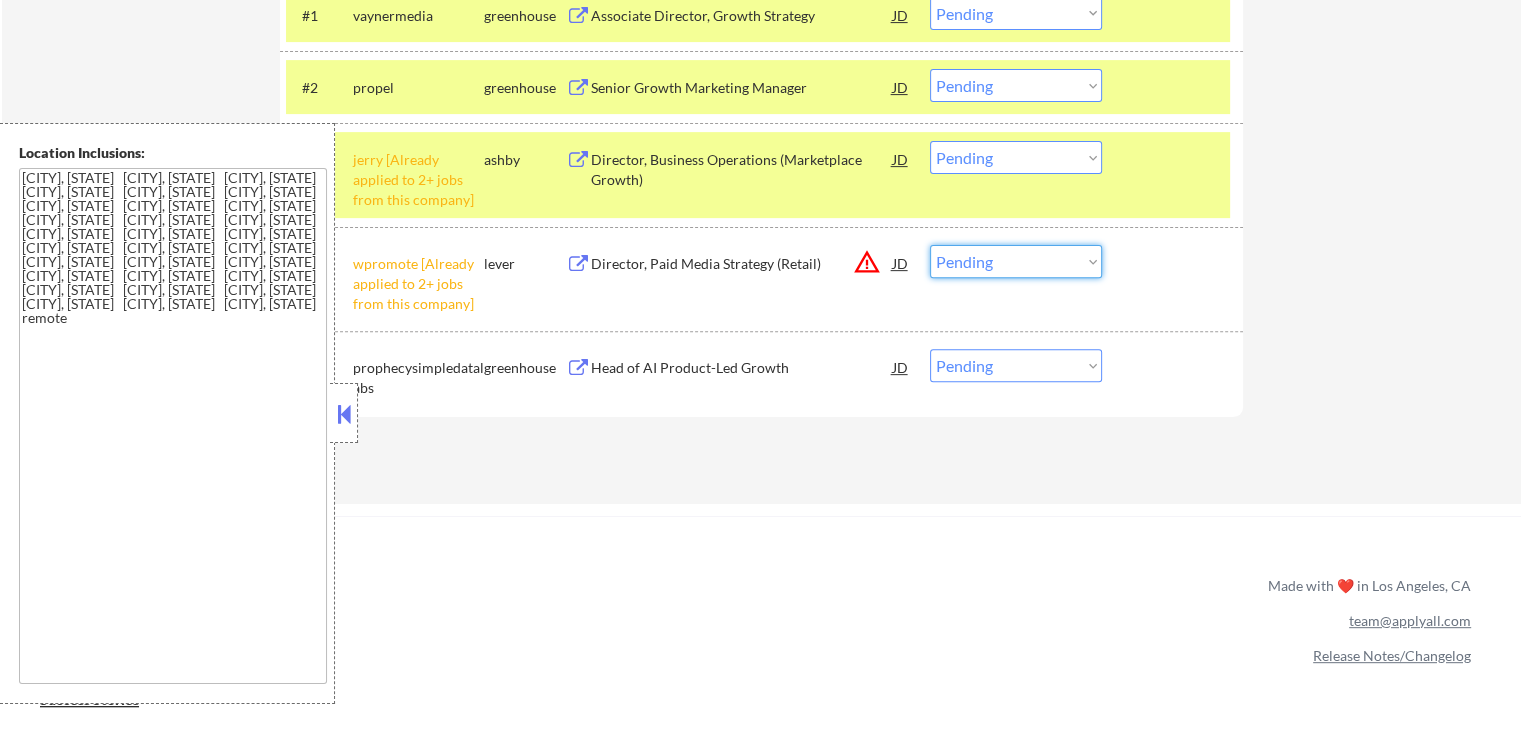 select on ""excluded__location_"" 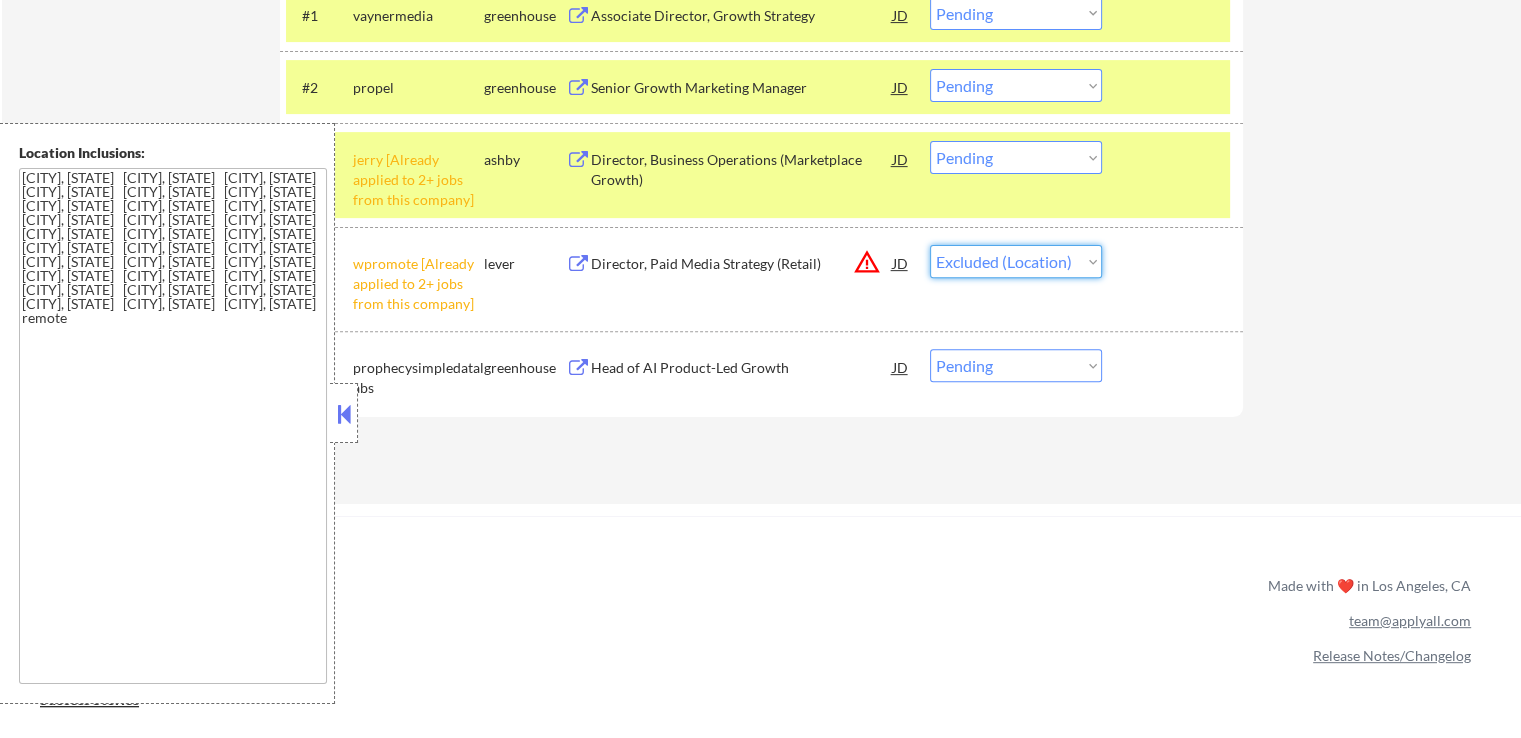 click on "Choose an option... Pending Applied Excluded (Questions) Excluded (Expired) Excluded (Location) Excluded (Bad Match) Excluded (Blocklist) Excluded (Salary) Excluded (Other)" at bounding box center (1016, 261) 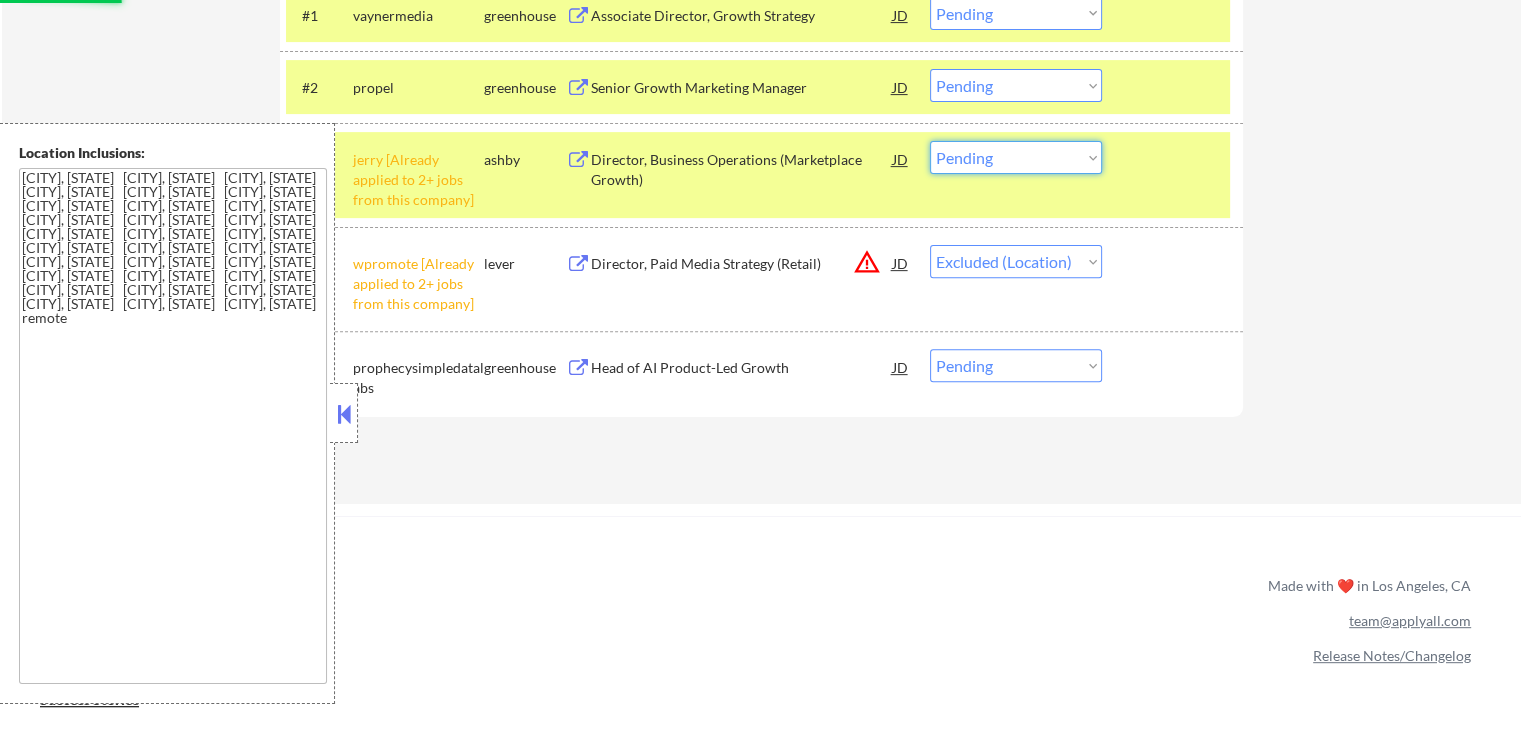 drag, startPoint x: 1017, startPoint y: 153, endPoint x: 1019, endPoint y: 170, distance: 17.117243 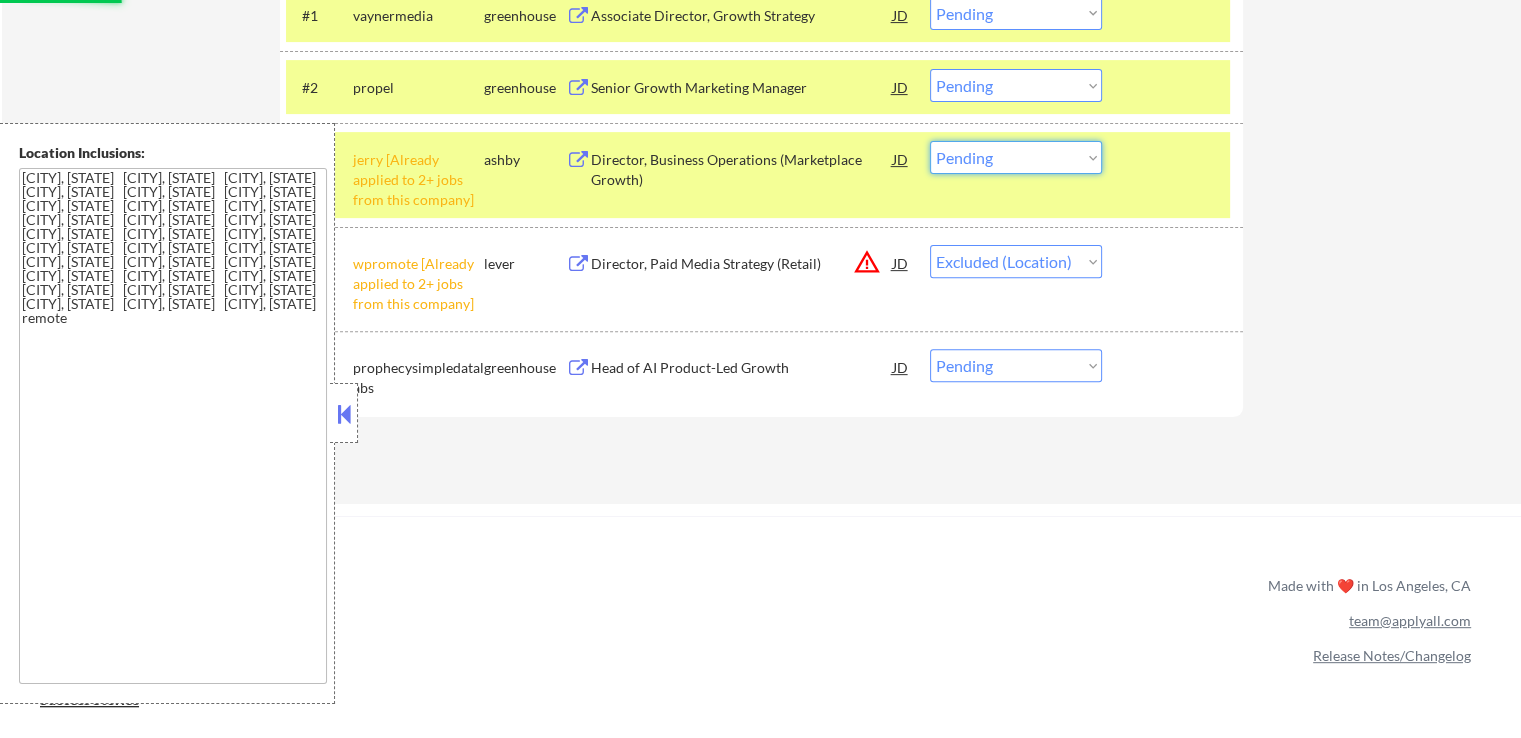 click on "Choose an option... Pending Applied Excluded (Questions) Excluded (Expired) Excluded (Location) Excluded (Bad Match) Excluded (Blocklist) Excluded (Salary) Excluded (Other)" at bounding box center (1016, 157) 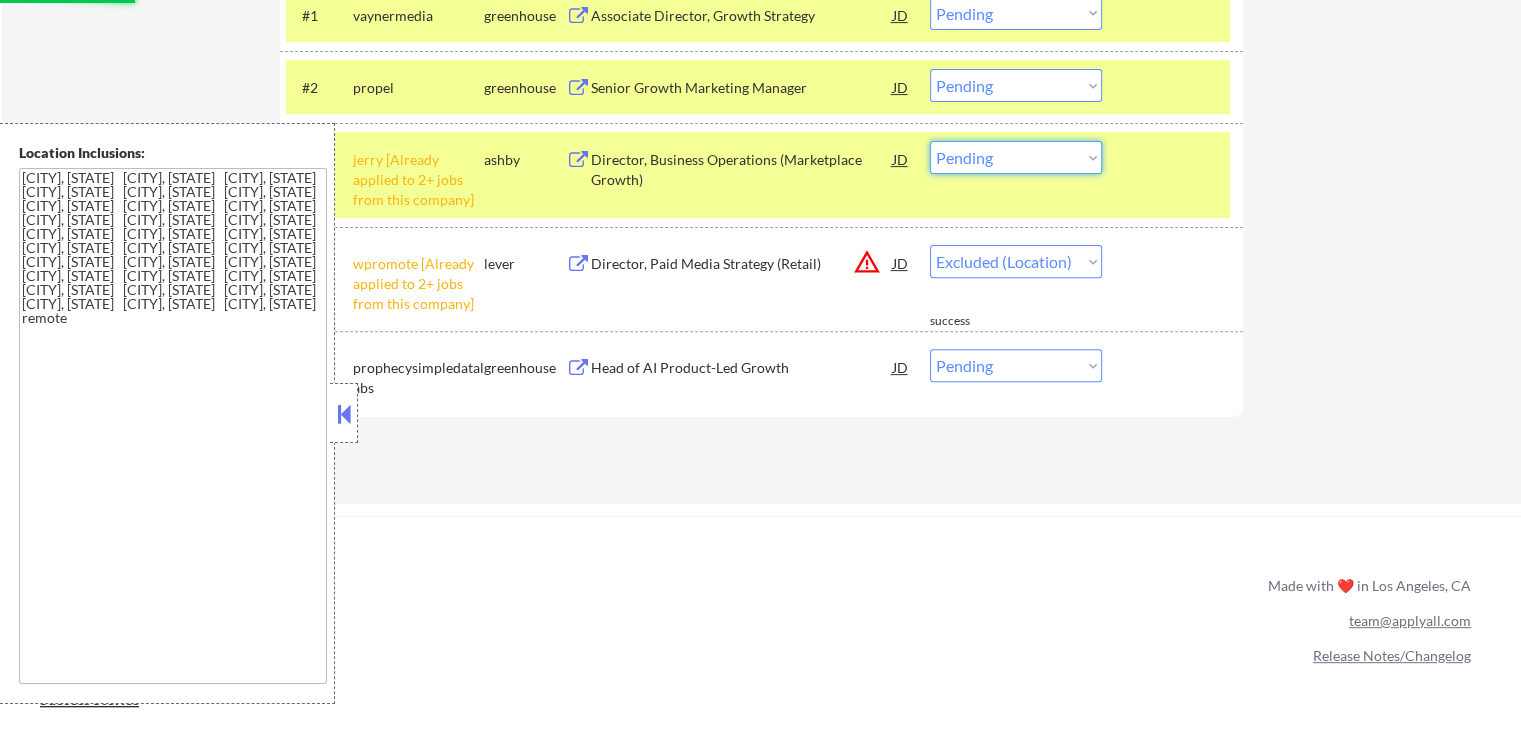 select on ""excluded__location_"" 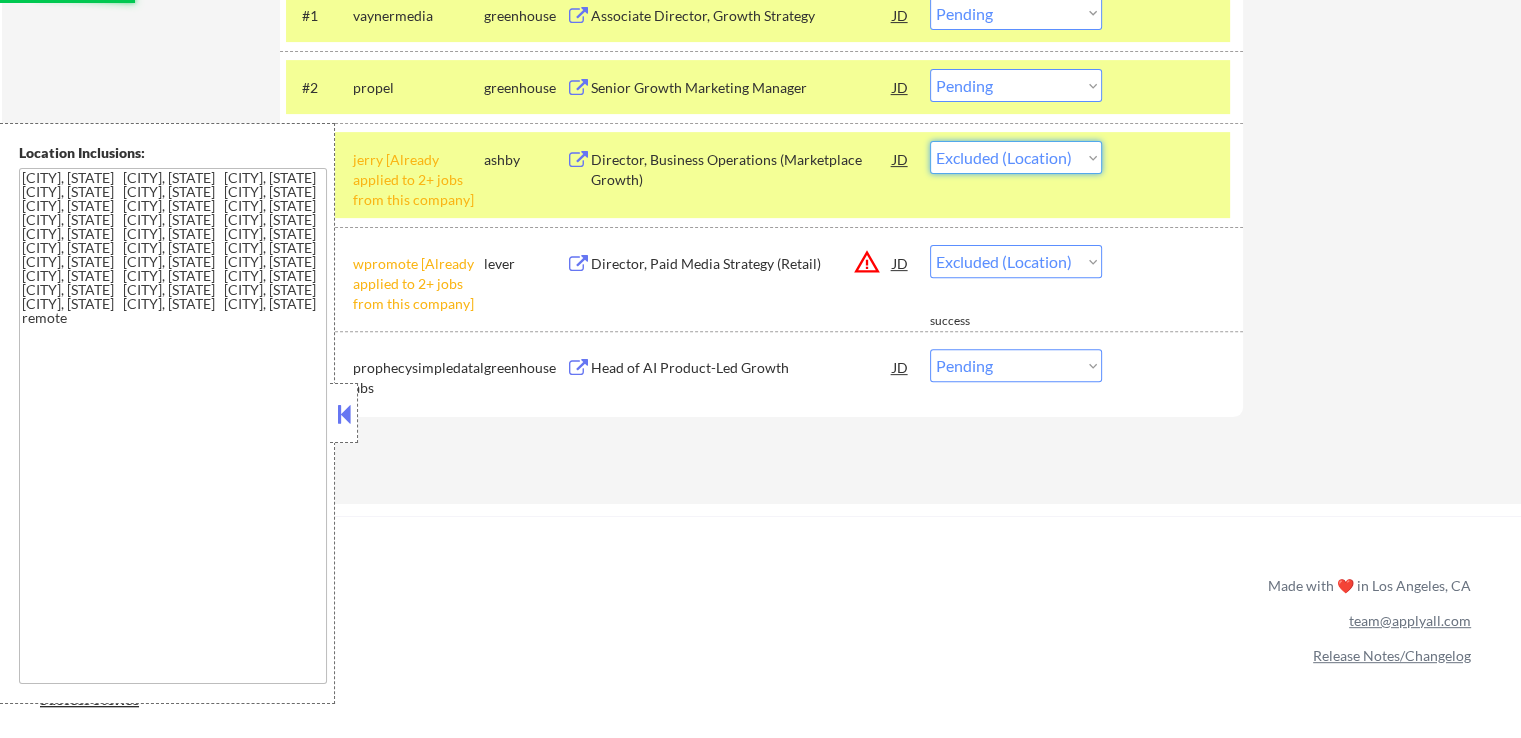 click on "Choose an option... Pending Applied Excluded (Questions) Excluded (Expired) Excluded (Location) Excluded (Bad Match) Excluded (Blocklist) Excluded (Salary) Excluded (Other)" at bounding box center (1016, 157) 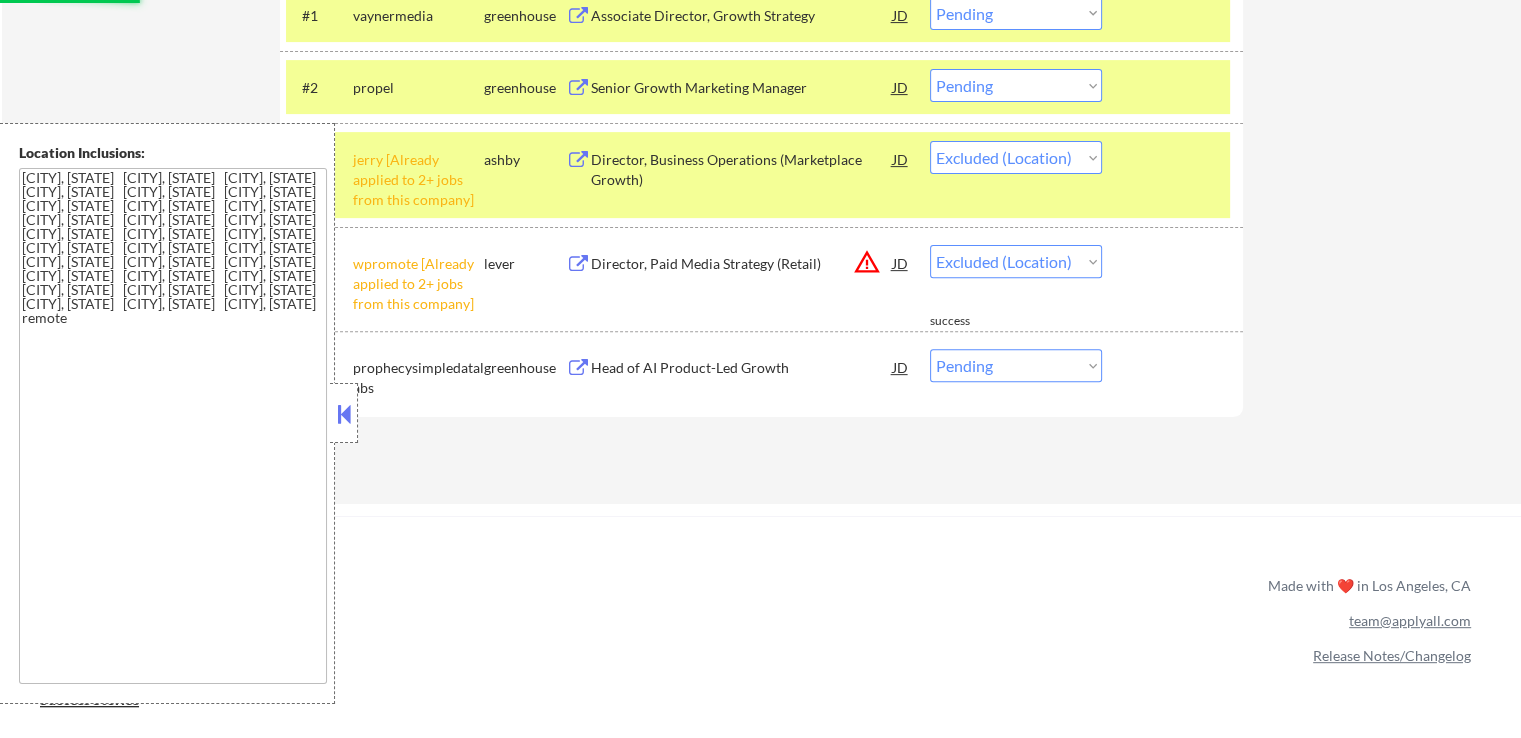 select on ""pending"" 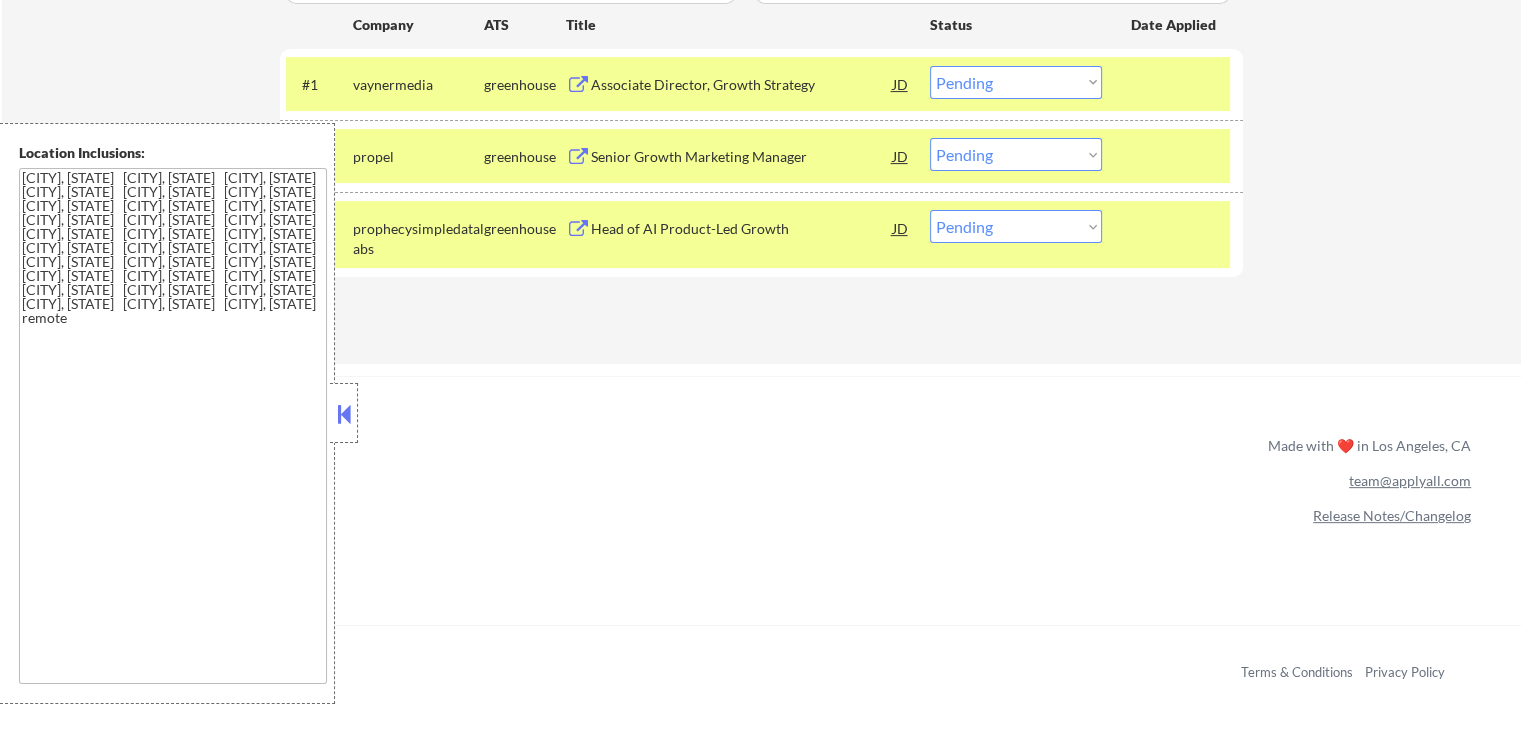 scroll, scrollTop: 600, scrollLeft: 0, axis: vertical 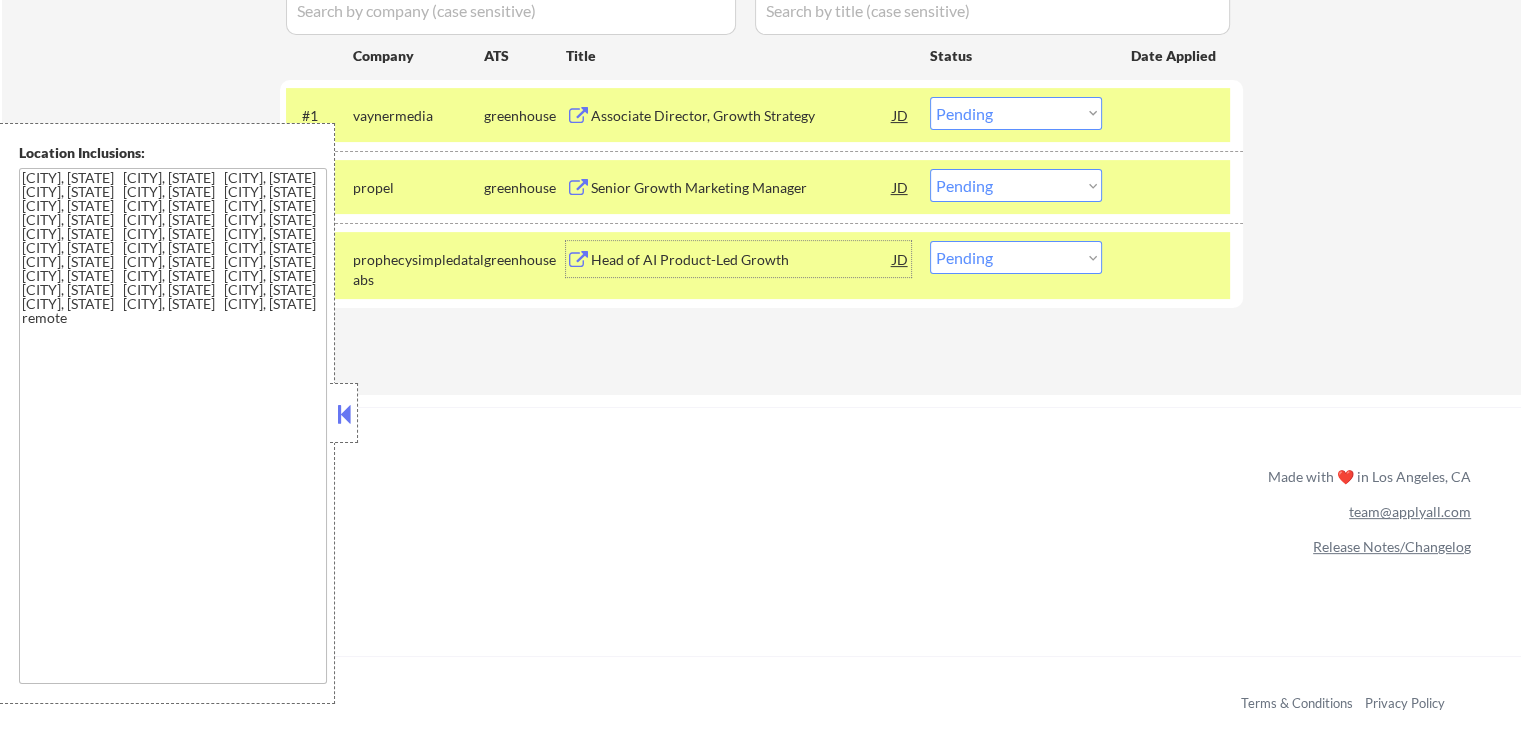 click on "Head of AI Product-Led Growth" at bounding box center (742, 259) 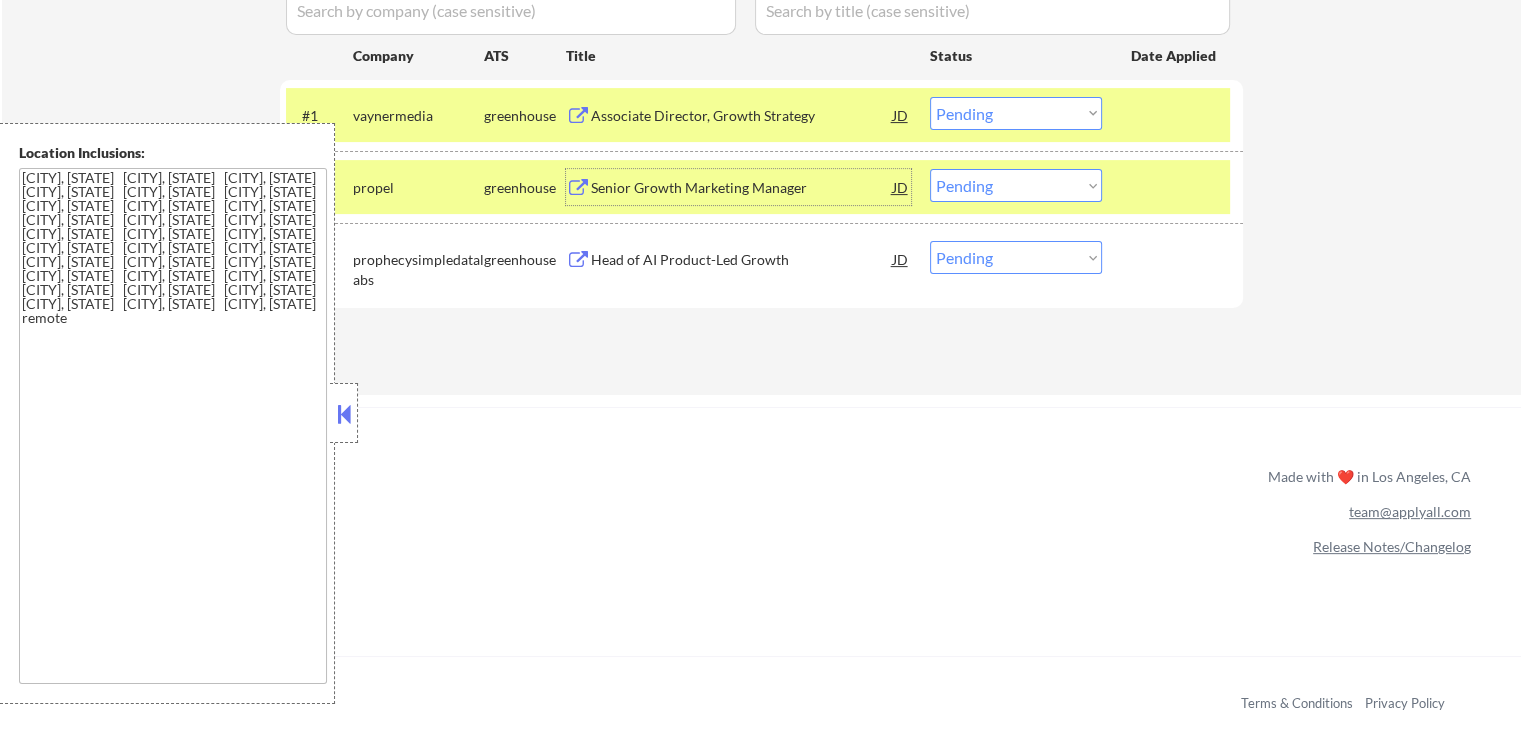 click on "Senior Growth Marketing Manager" at bounding box center (742, 187) 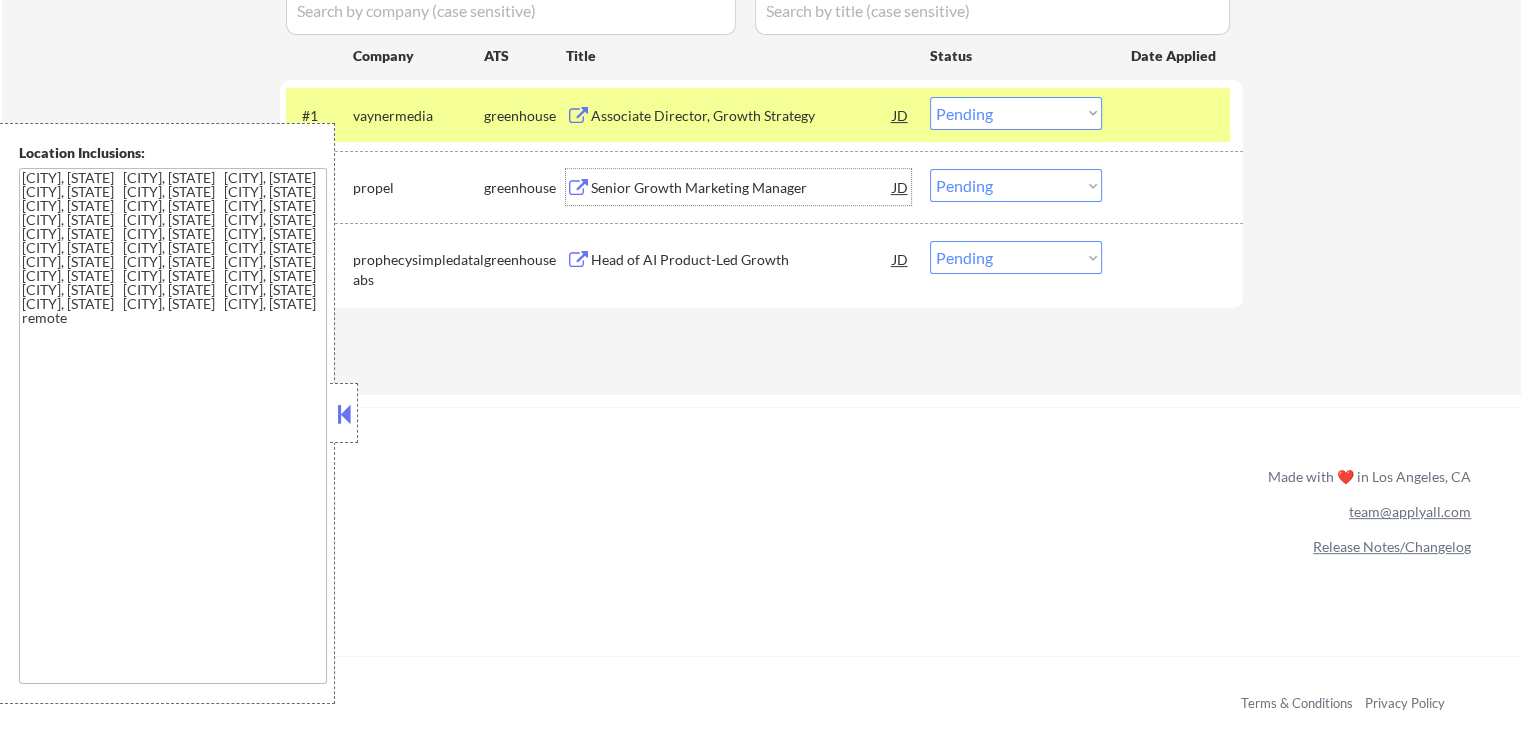 click on "Choose an option... Pending Applied Excluded (Questions) Excluded (Expired) Excluded (Location) Excluded (Bad Match) Excluded (Blocklist) Excluded (Salary) Excluded (Other)" at bounding box center (1016, 257) 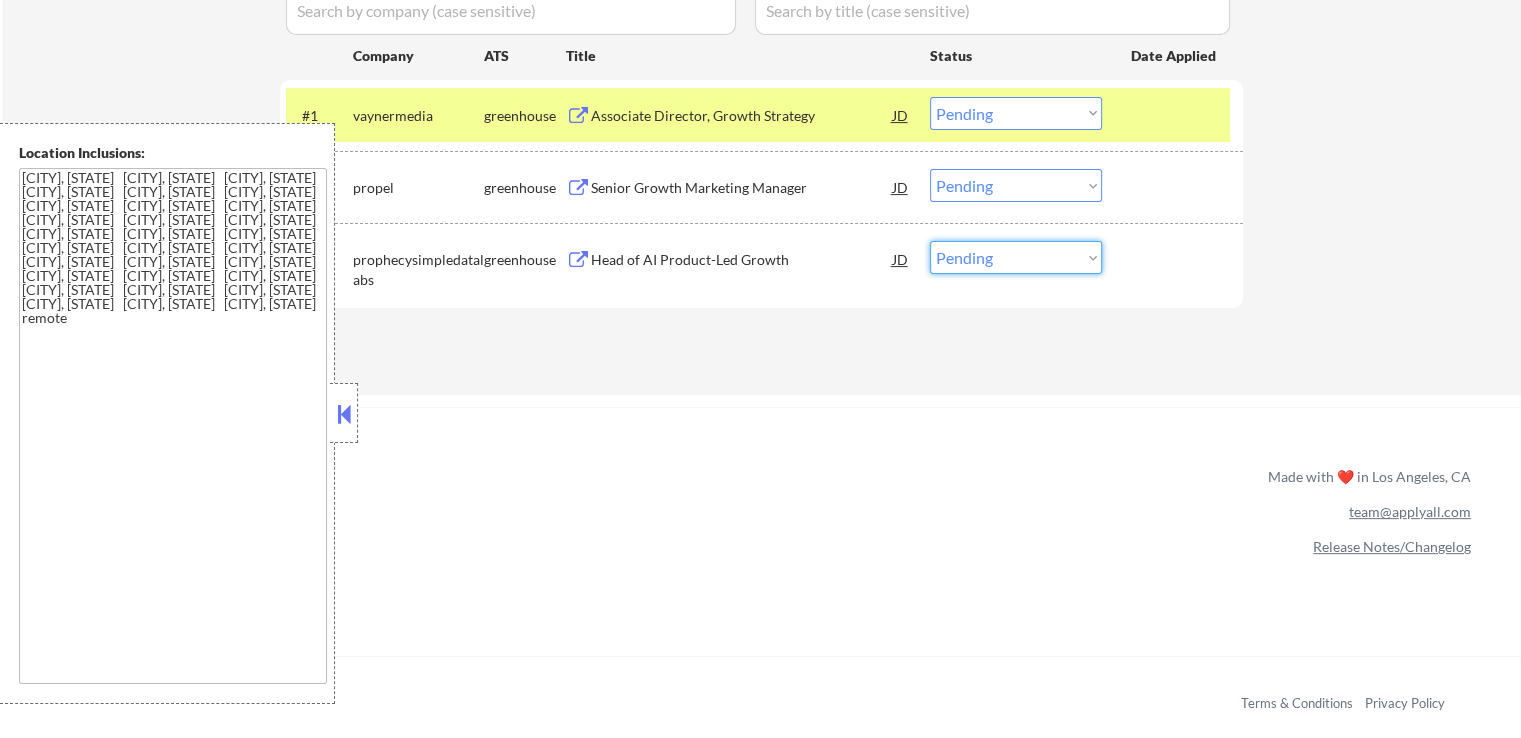 select on ""applied"" 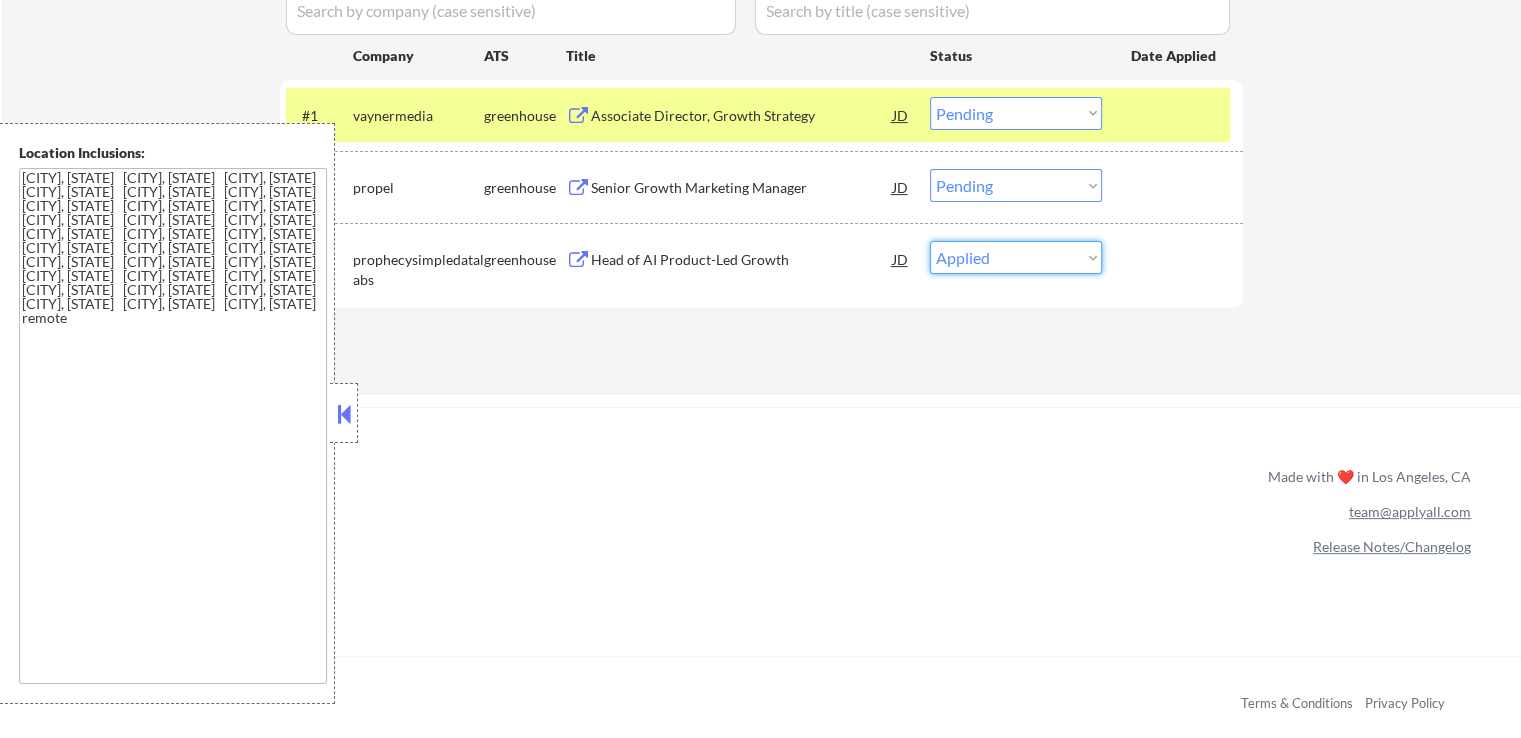 click on "Choose an option... Pending Applied Excluded (Questions) Excluded (Expired) Excluded (Location) Excluded (Bad Match) Excluded (Blocklist) Excluded (Salary) Excluded (Other)" at bounding box center (1016, 257) 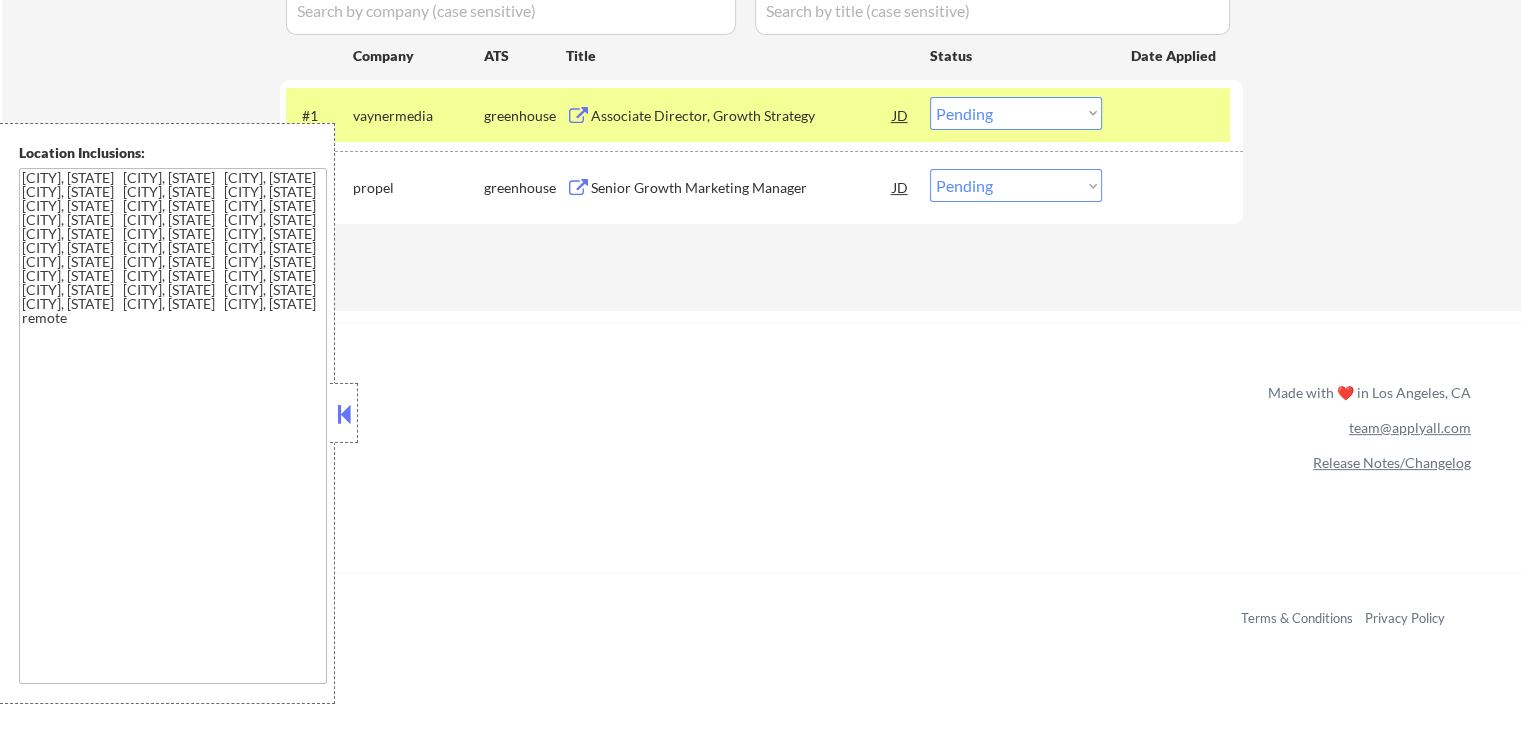click on "Choose an option... Pending Applied Excluded (Questions) Excluded (Expired) Excluded (Location) Excluded (Bad Match) Excluded (Blocklist) Excluded (Salary) Excluded (Other)" at bounding box center (1016, 185) 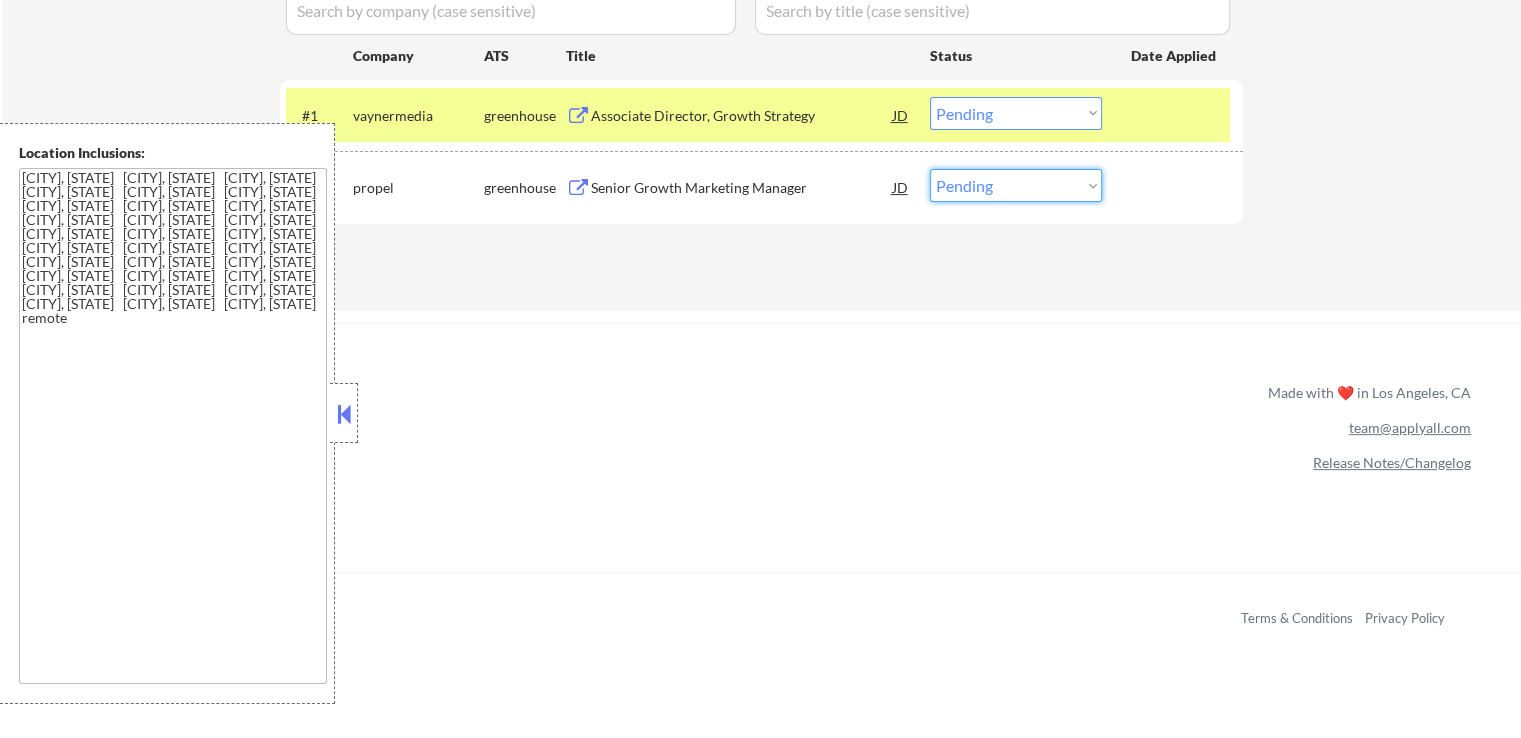 select on ""excluded"" 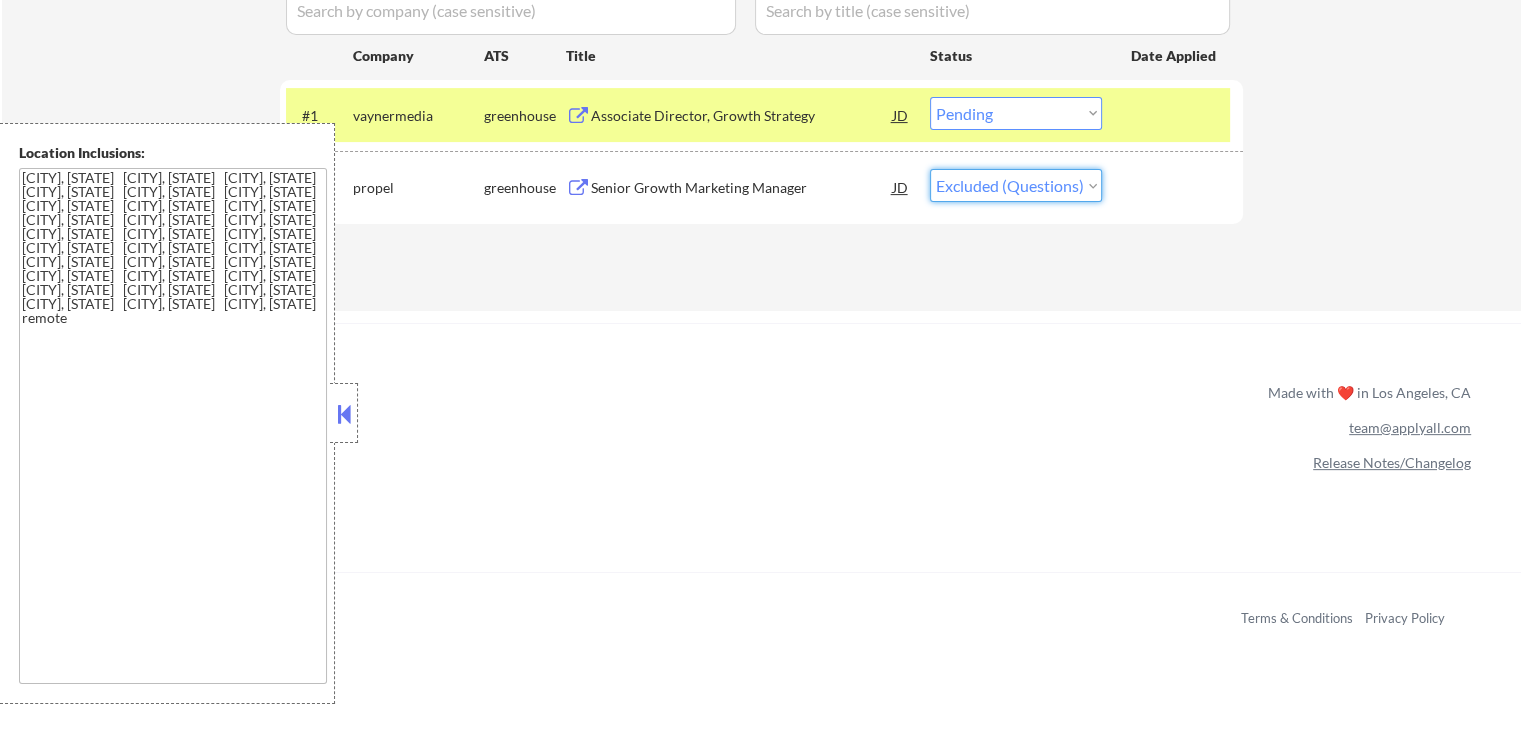 click on "Choose an option... Pending Applied Excluded (Questions) Excluded (Expired) Excluded (Location) Excluded (Bad Match) Excluded (Blocklist) Excluded (Salary) Excluded (Other)" at bounding box center (1016, 185) 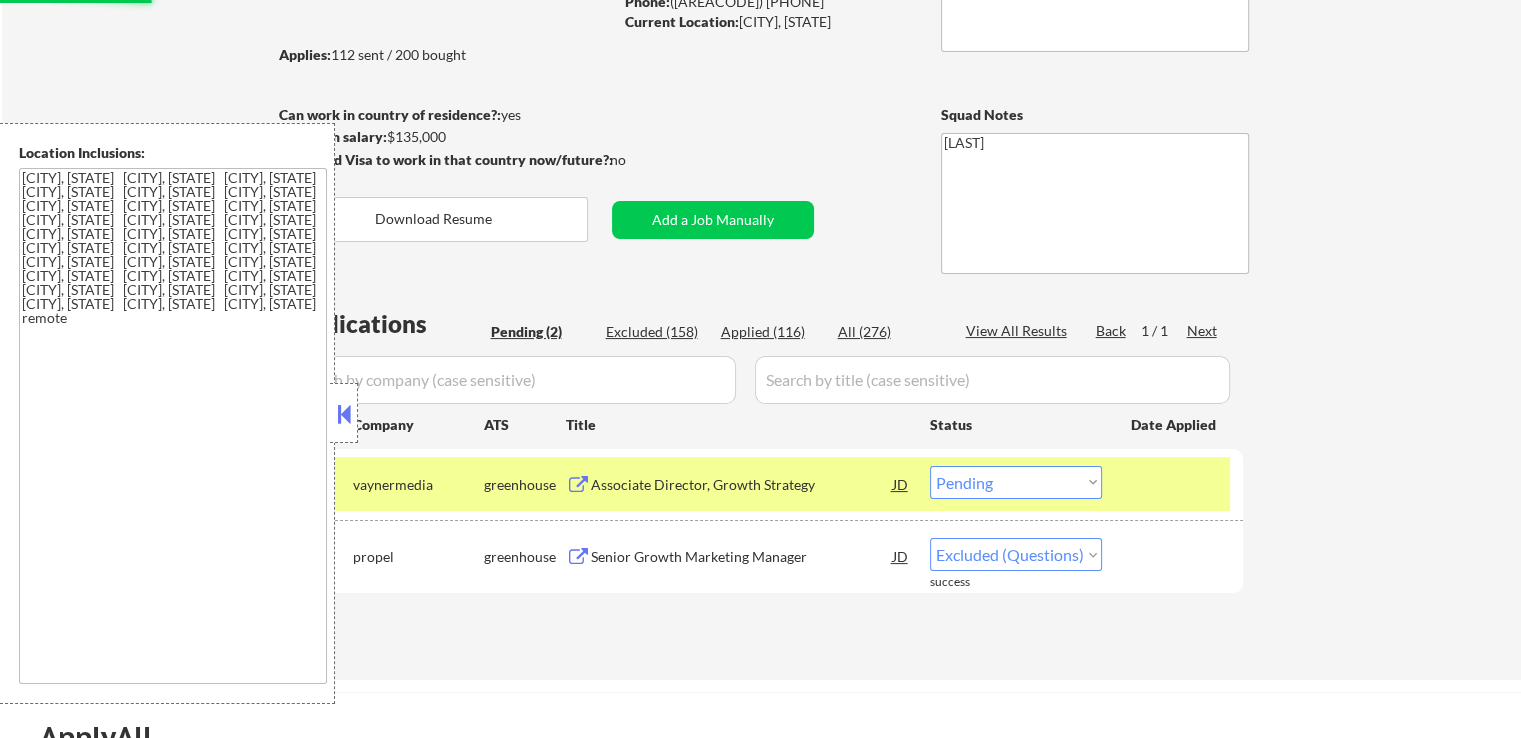 scroll, scrollTop: 200, scrollLeft: 0, axis: vertical 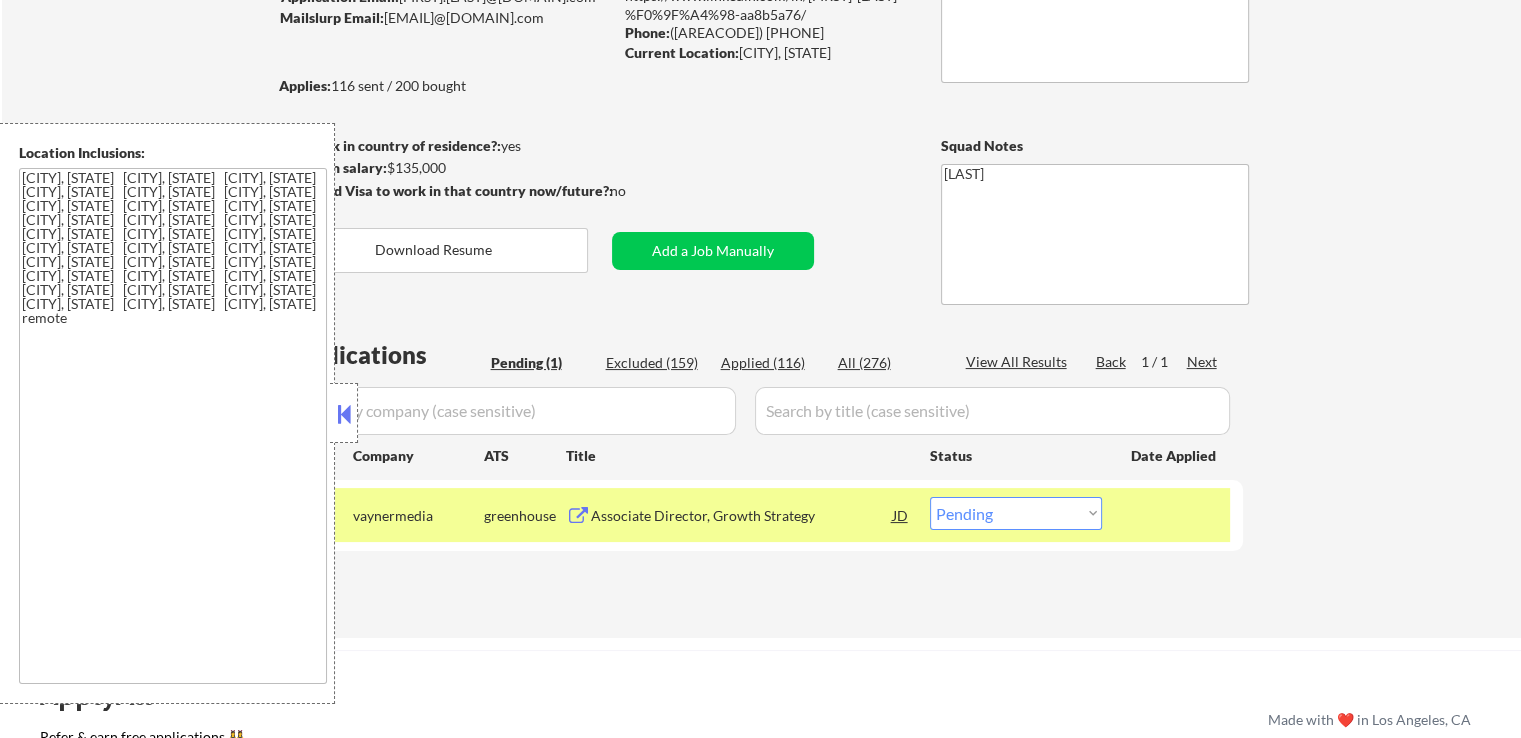 click on "Applied (116)" at bounding box center (771, 363) 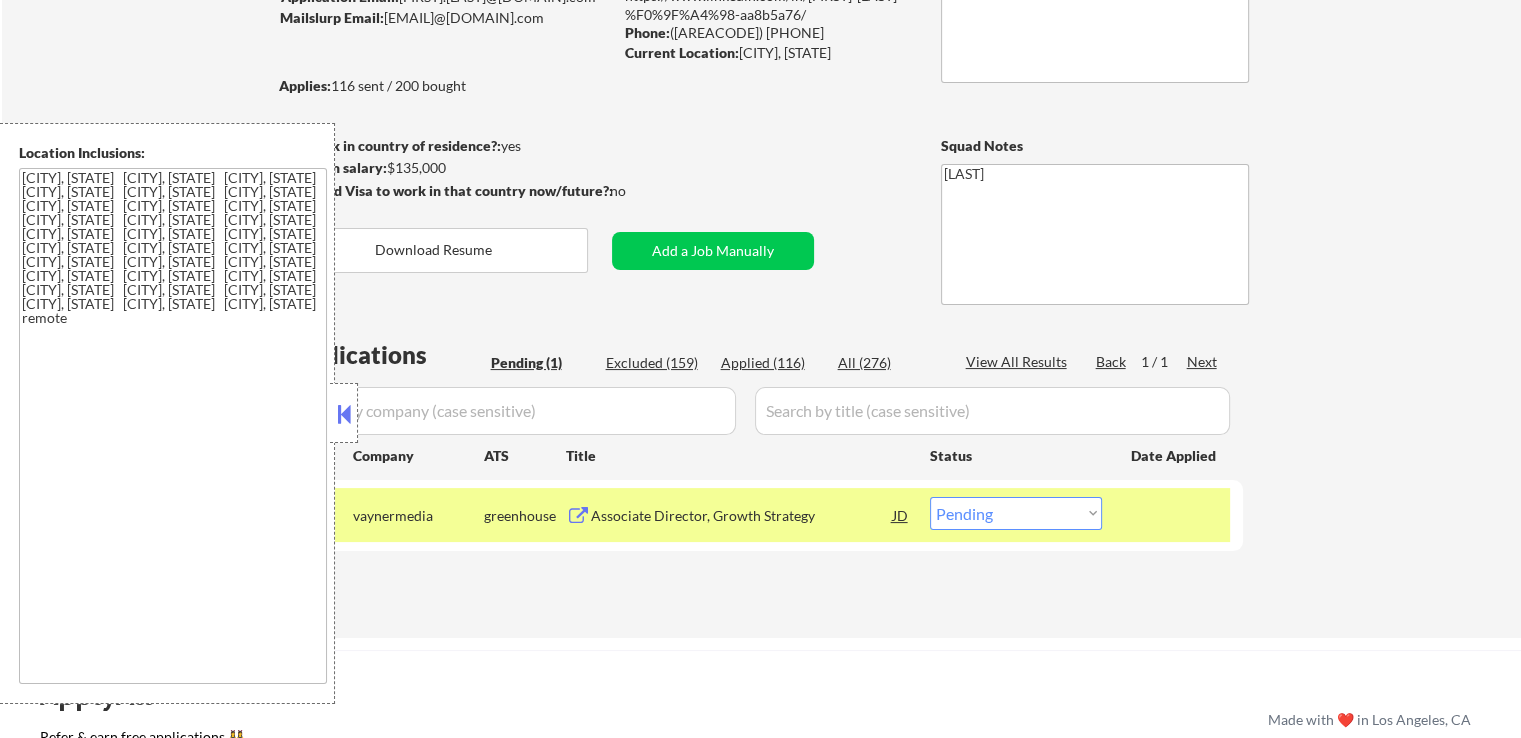 select on ""applied"" 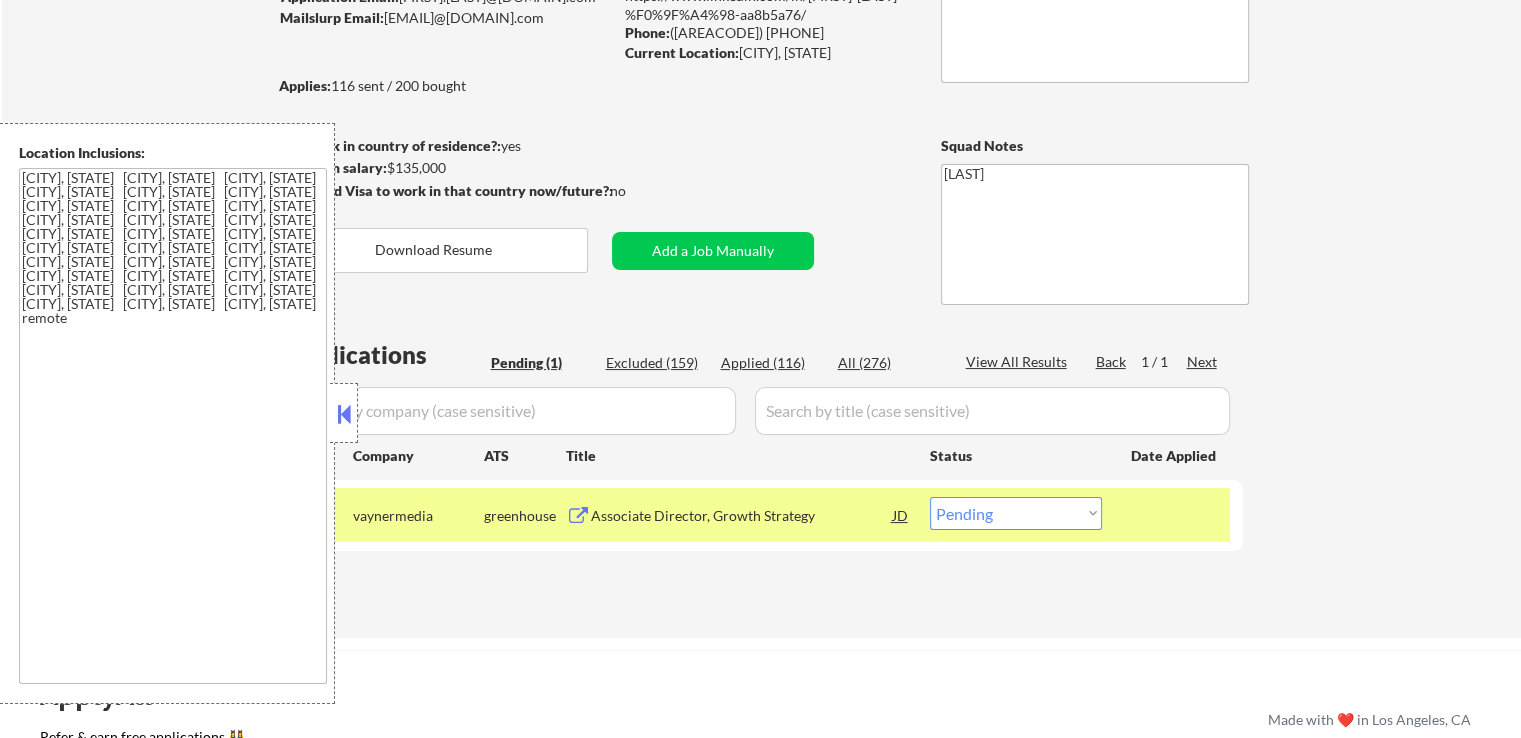 select on ""applied"" 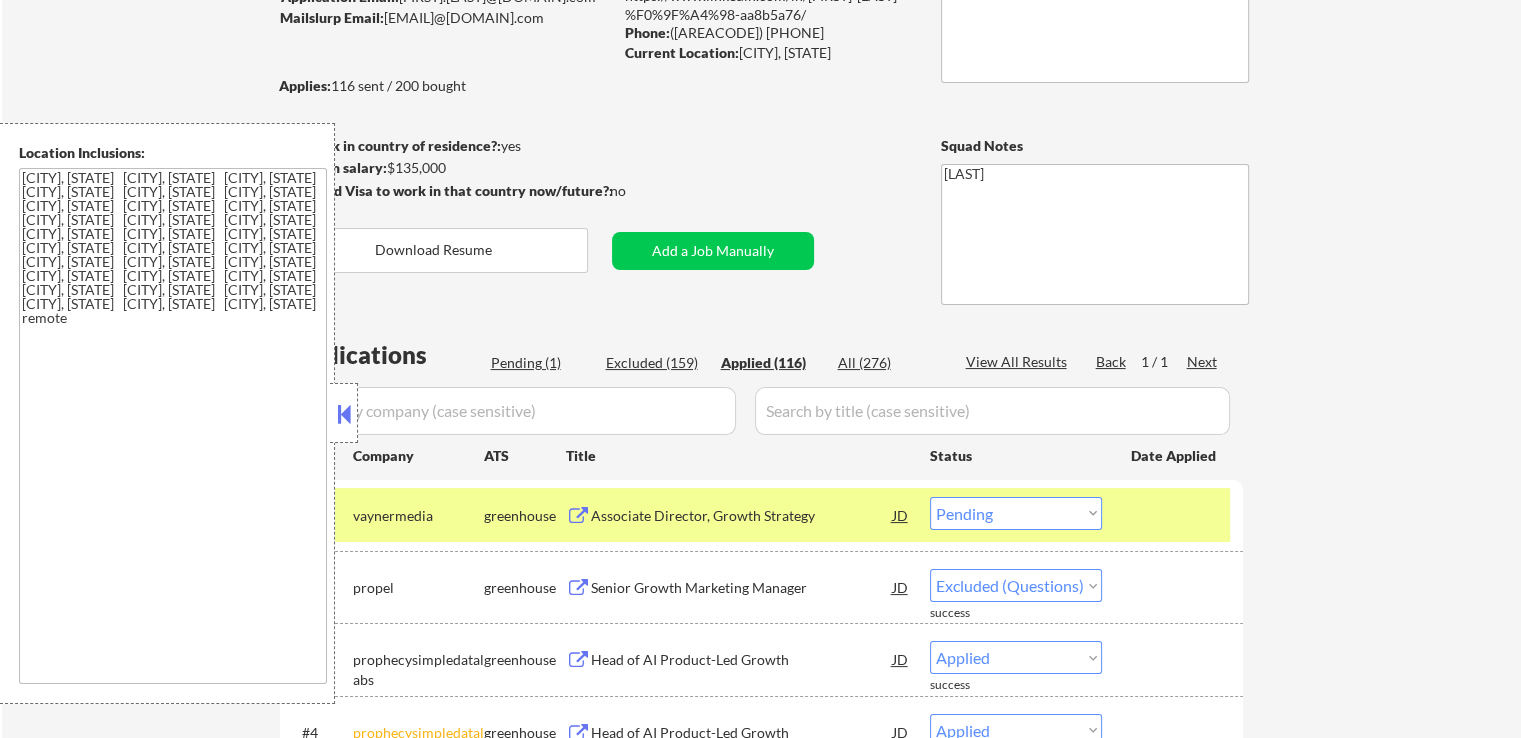select on ""applied"" 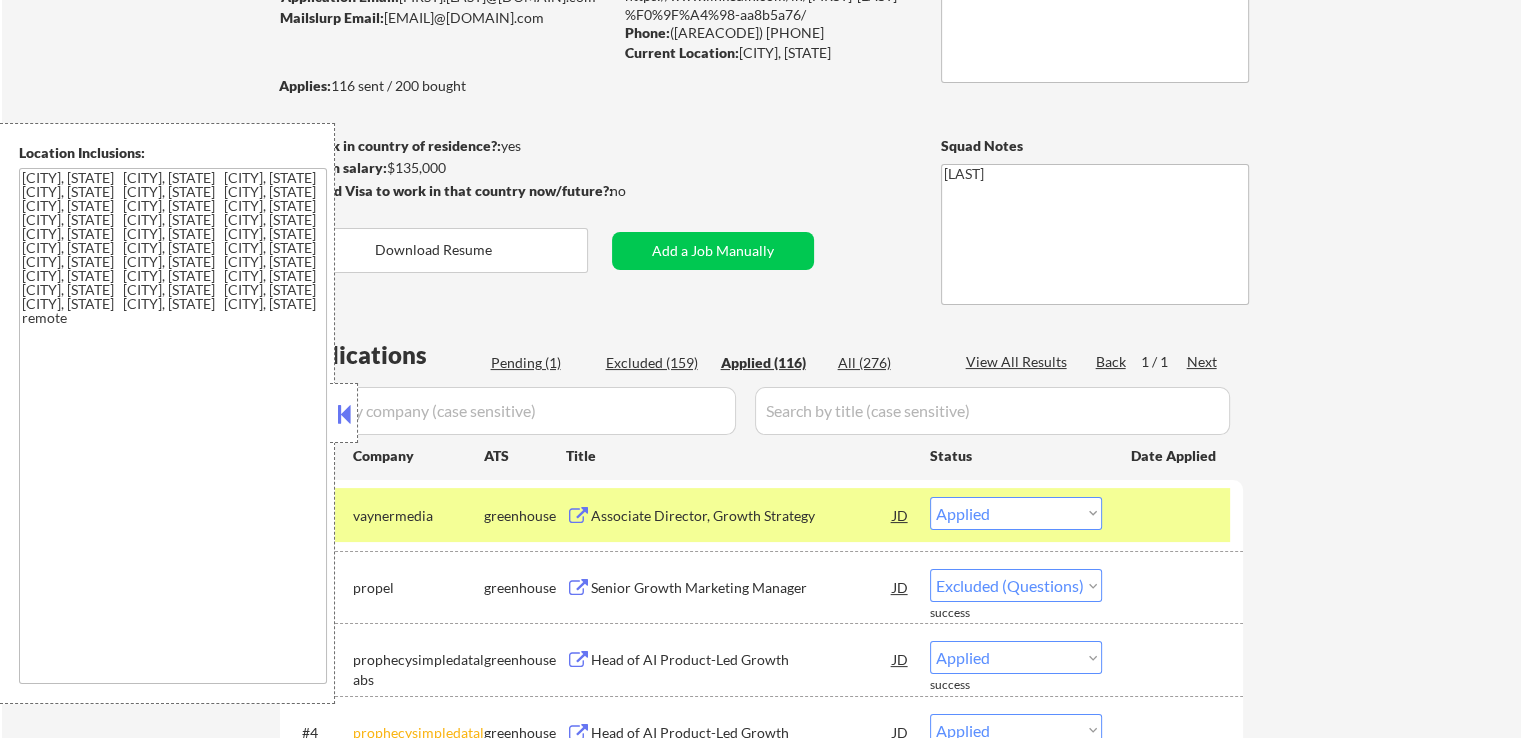 select on ""applied"" 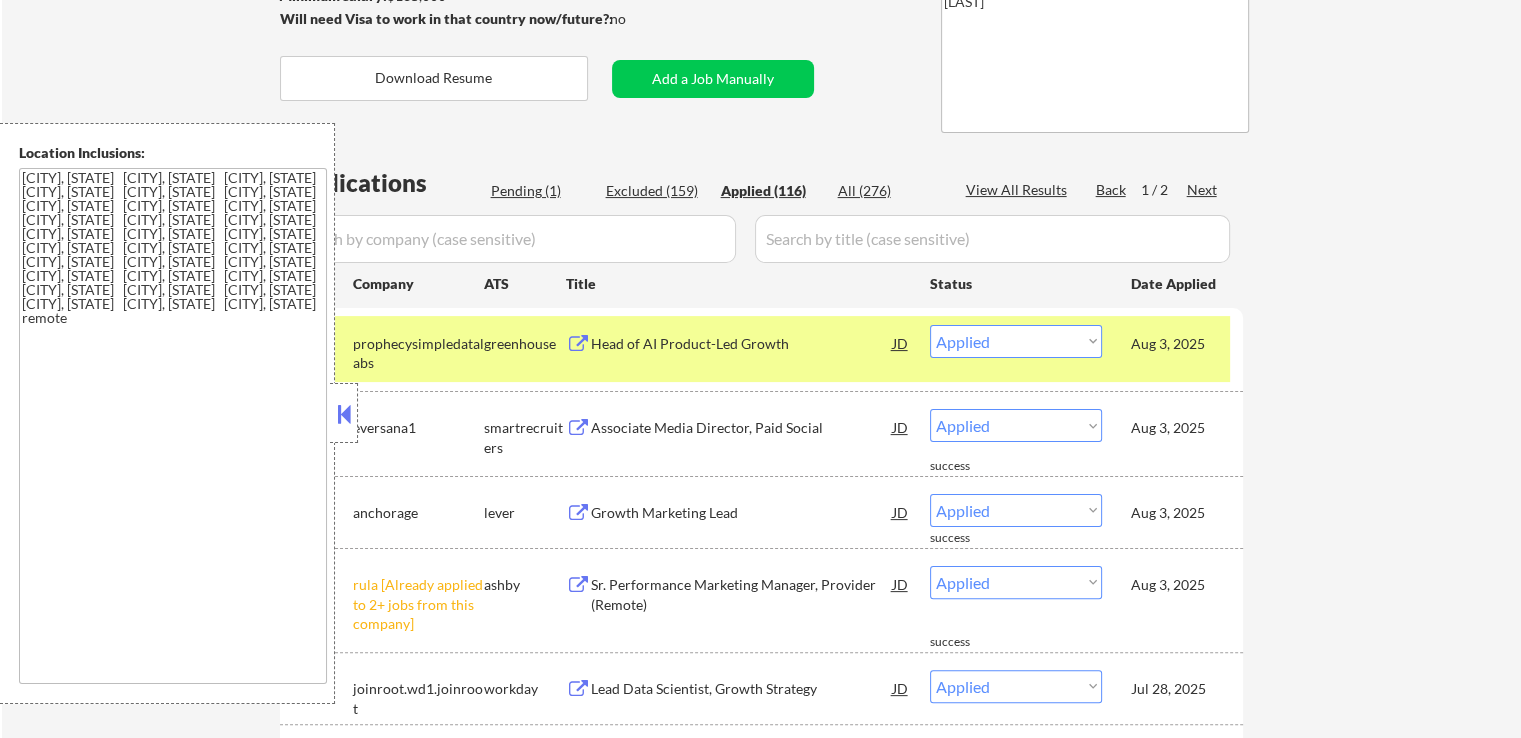 scroll, scrollTop: 500, scrollLeft: 0, axis: vertical 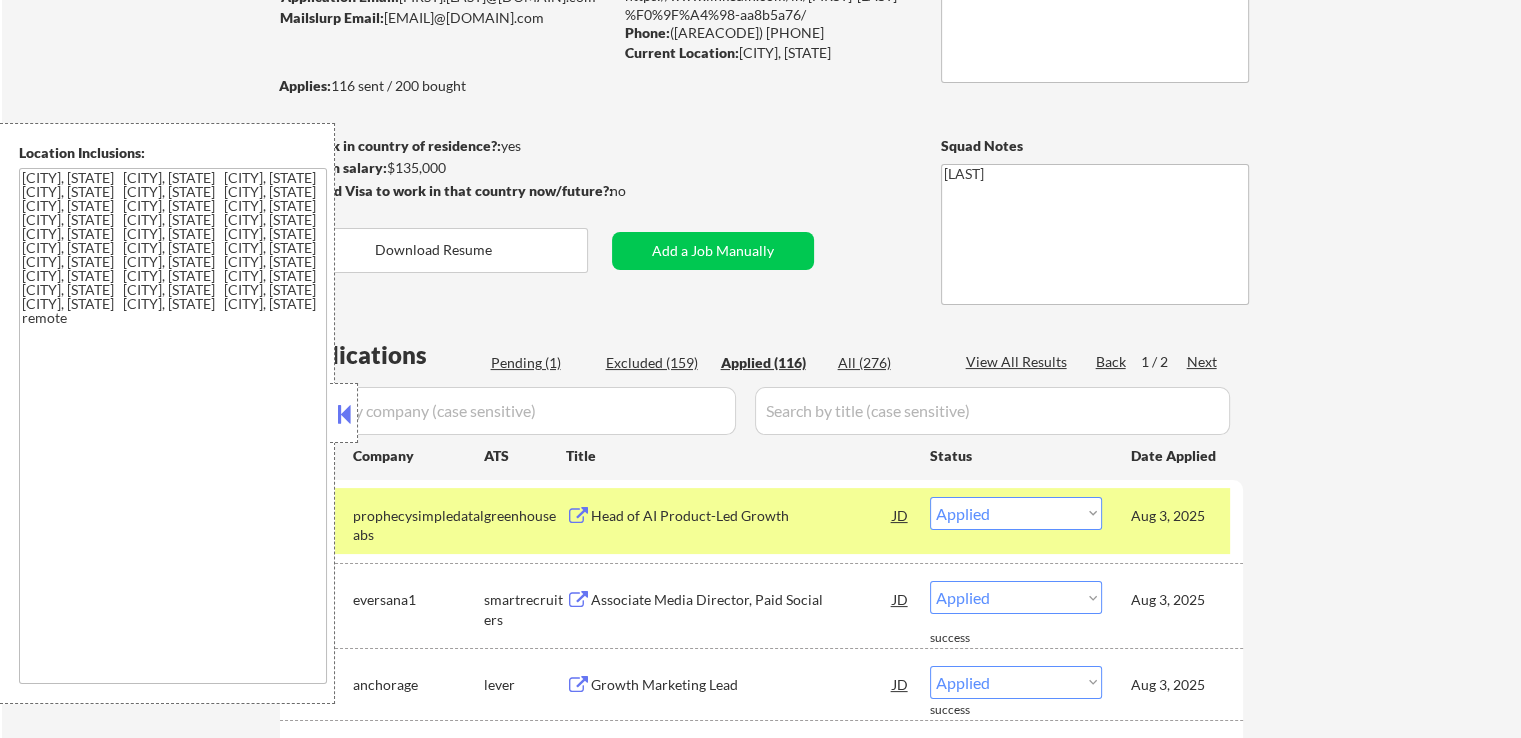 click on "← Return to /applysquad Mailslurp Inbox Job Search Builder [FIRST] [LAST] User Email:  [EMAIL]@[DOMAIN].com Application Email:  [FIRST].[LAST]@[DOMAIN].com Mailslurp Email:  [EMAIL]@[DOMAIN].com LinkedIn:   https://www.linkedin.com/in/yaakov-levine-%F0%9F%A4%98-aa8b5a76/
Phone:  ([AREACODE]) [PHONE] Current Location:  [CITY], [STATE] Applies:  116 sent / 200 bought Internal Notes Please use [FIRST] for his first name and [FIRST] [LAST] for his full first and last name, since based on his email address that's the name he goes by Can work in country of residence?:  yes Squad Notes Minimum salary:  $135,000 Will need Visa to work in that country now/future?:   no Download Resume Add a Job Manually [LAST] Applications Pending (1) Excluded (159) Applied (116) All (276) View All Results Back 1 / 2
Next Company ATS Title Status Date Applied #1 prophecysimpledatalabs greenhouse Head of AI Product-Led Growth JD Choose an option... Pending Applied Excluded (Questions) Excluded (Expired) Excluded (Location) #2" at bounding box center (762, 4316) 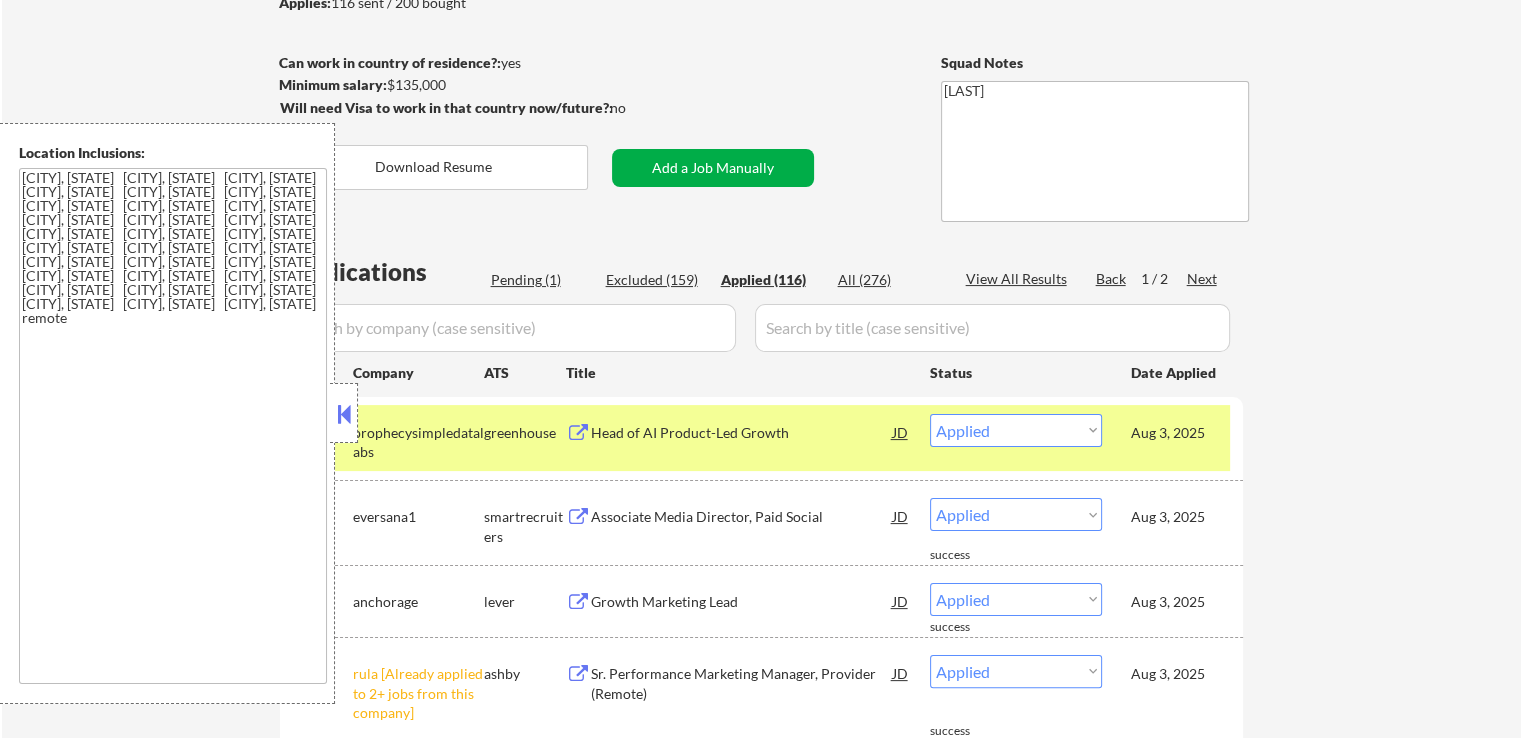 scroll, scrollTop: 400, scrollLeft: 0, axis: vertical 